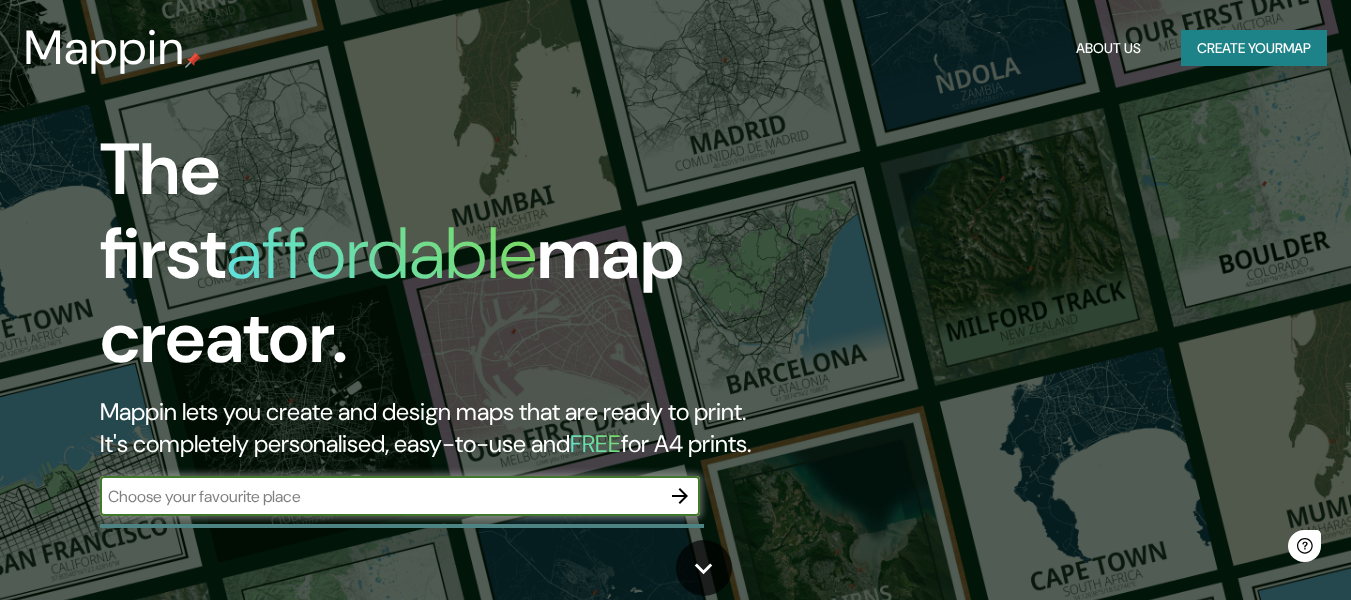 scroll, scrollTop: 0, scrollLeft: 0, axis: both 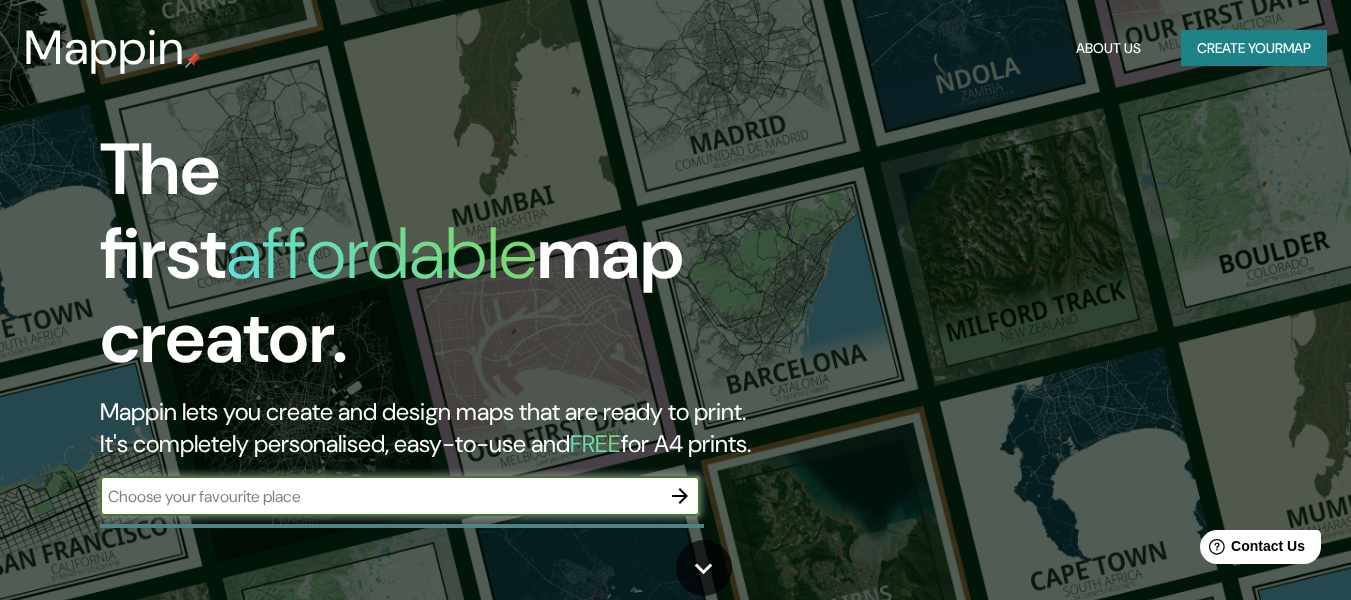 click at bounding box center (380, 496) 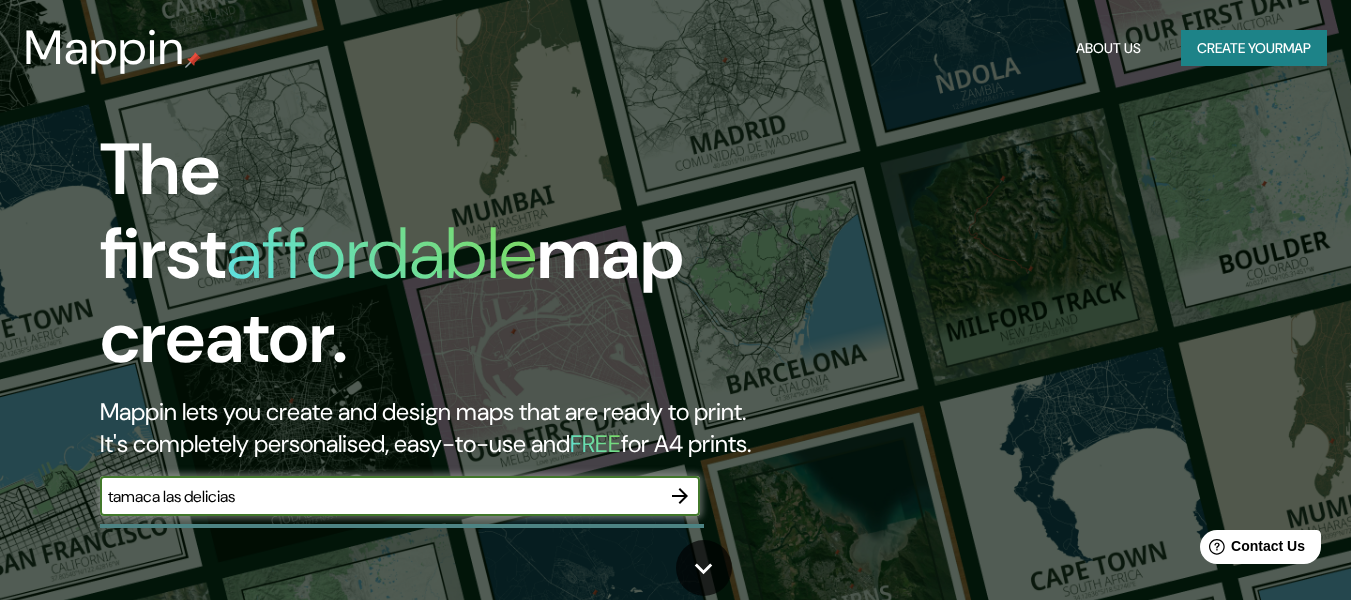 type on "tamaca las delicias" 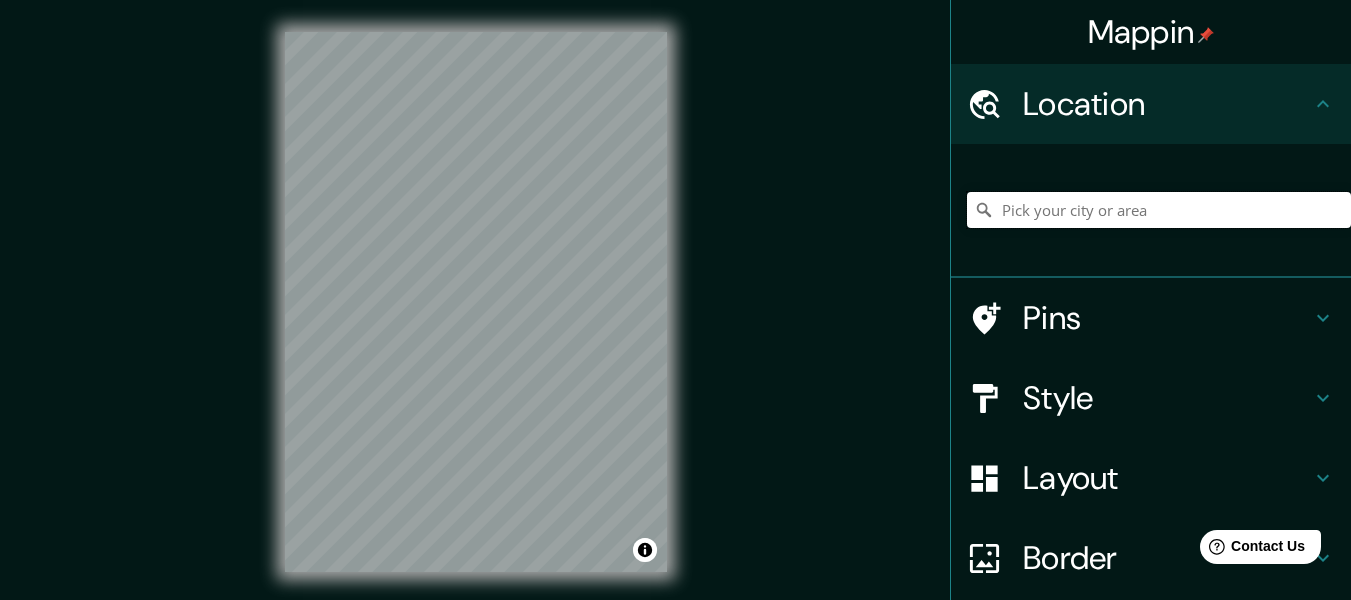 click at bounding box center [1159, 210] 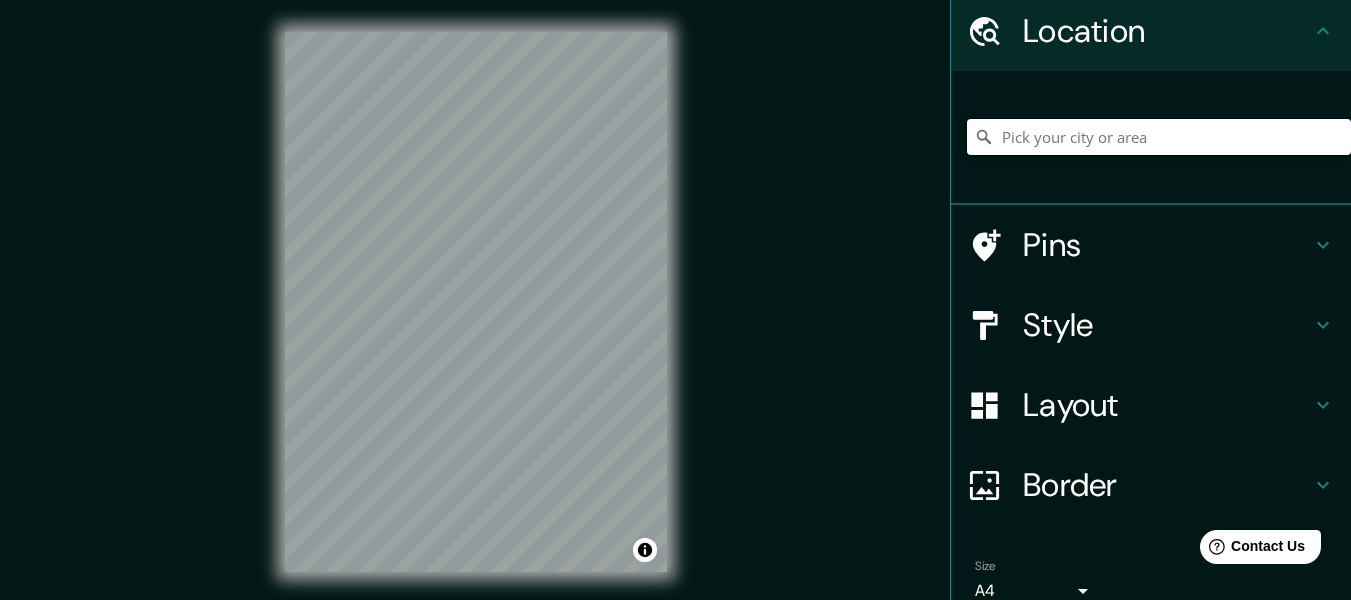 scroll, scrollTop: 0, scrollLeft: 0, axis: both 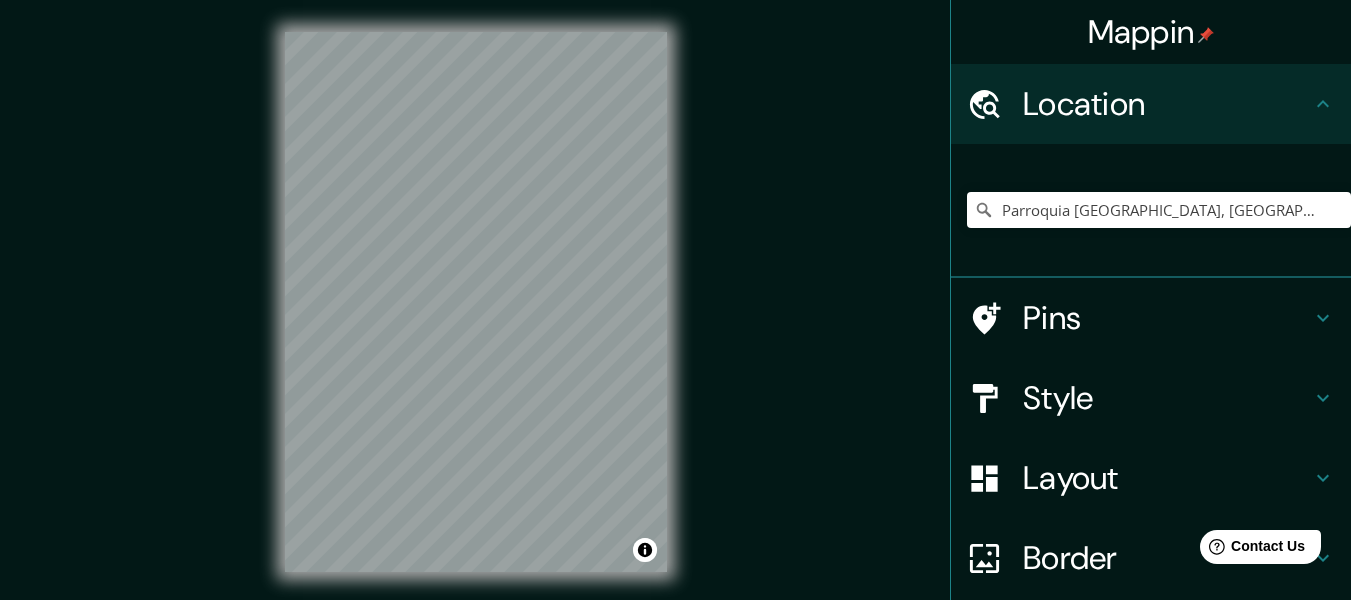 click on "Style" at bounding box center [1167, 398] 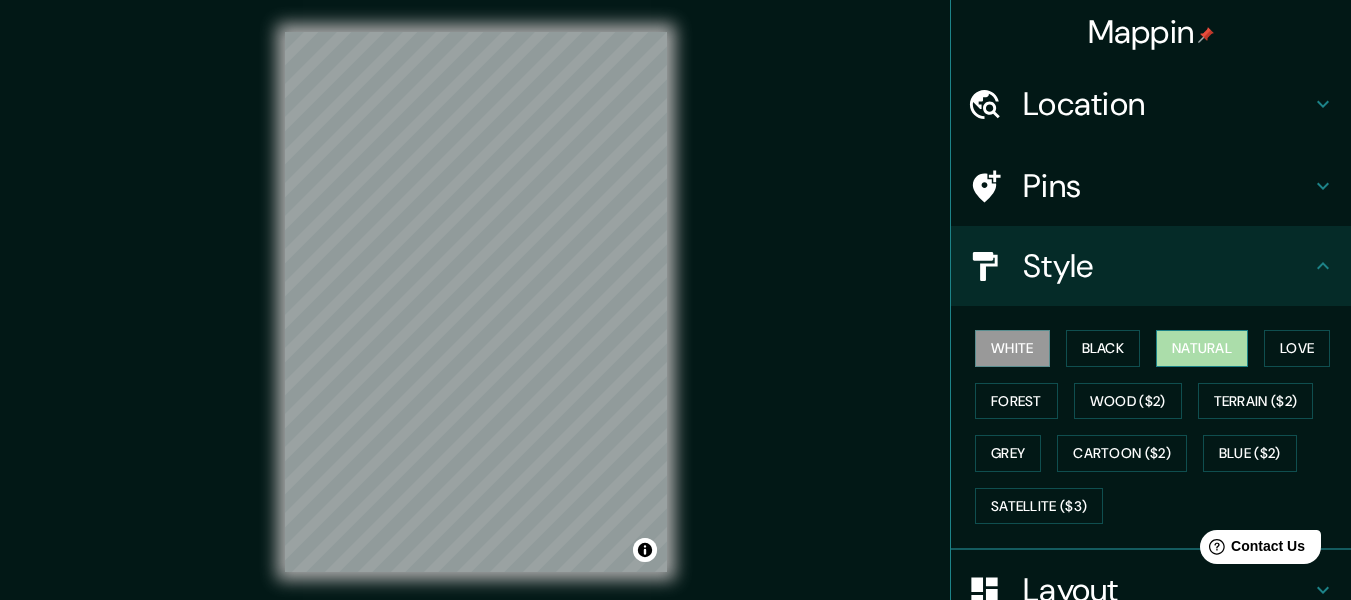click on "Natural" at bounding box center [1202, 348] 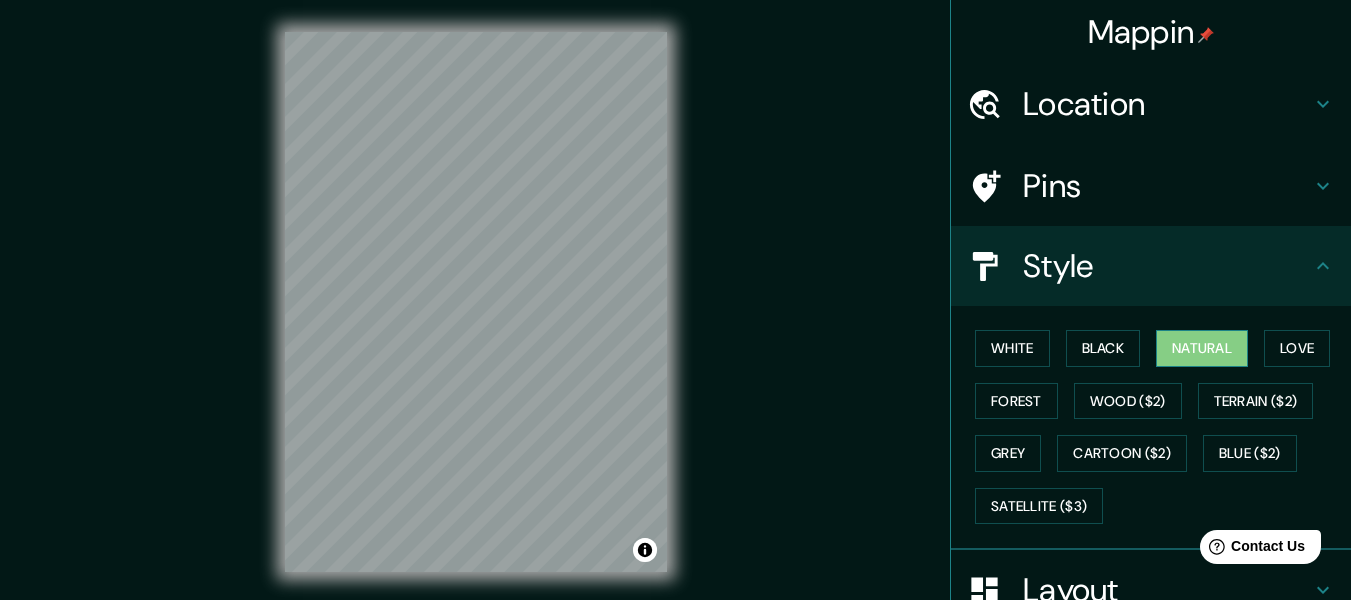 click on "Natural" at bounding box center (1202, 348) 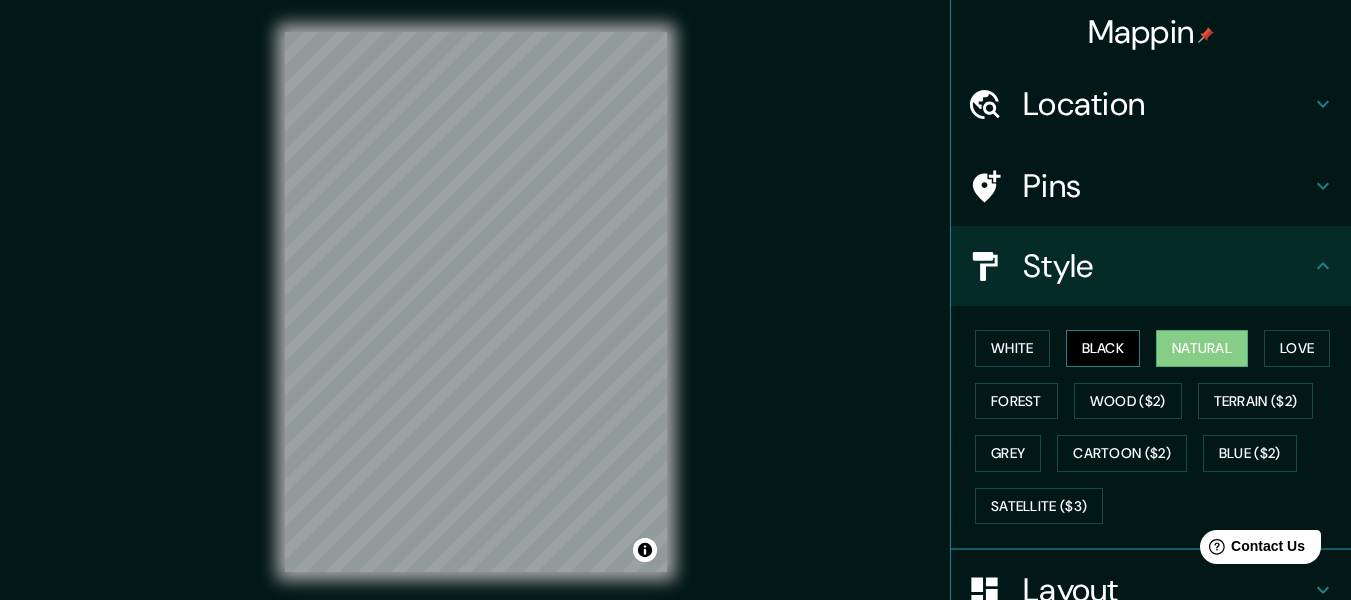 click on "Black" at bounding box center [1103, 348] 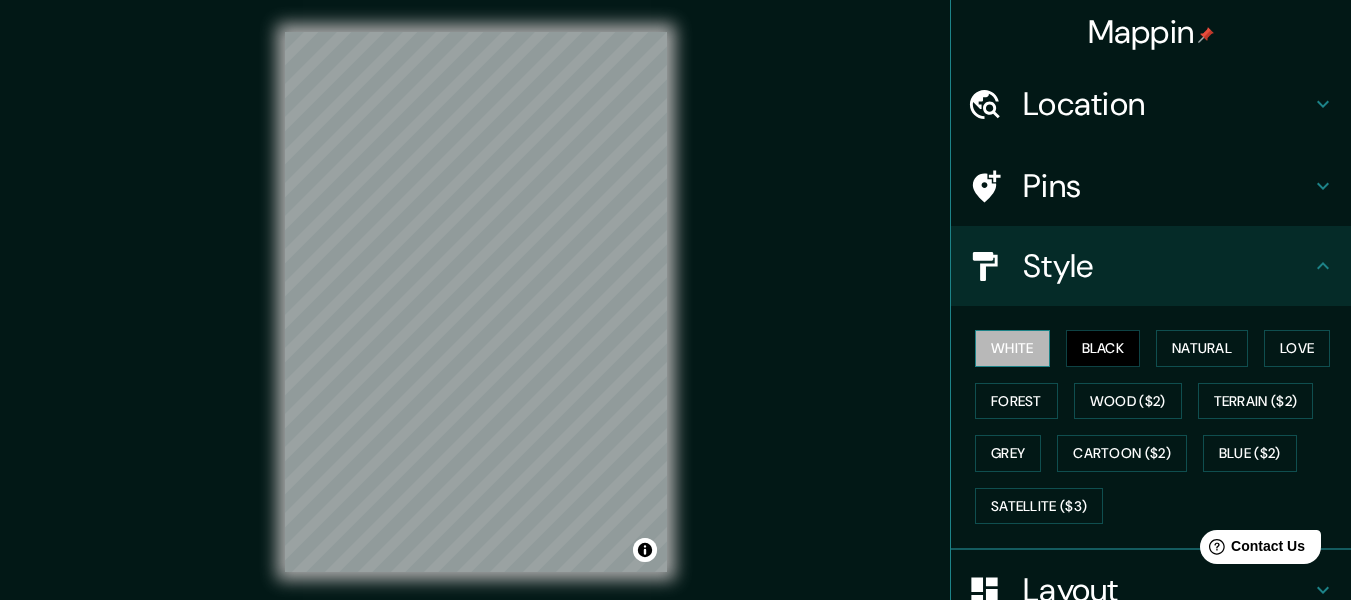 click on "White" at bounding box center [1012, 348] 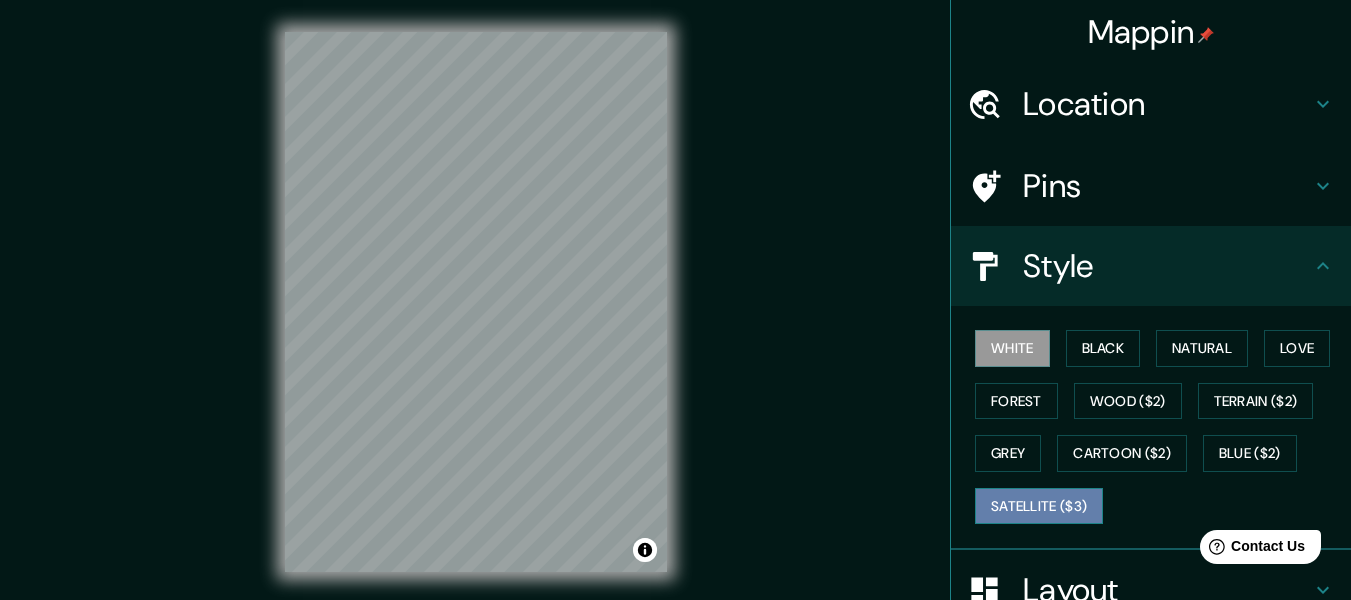 click on "Satellite ($3)" at bounding box center [1039, 506] 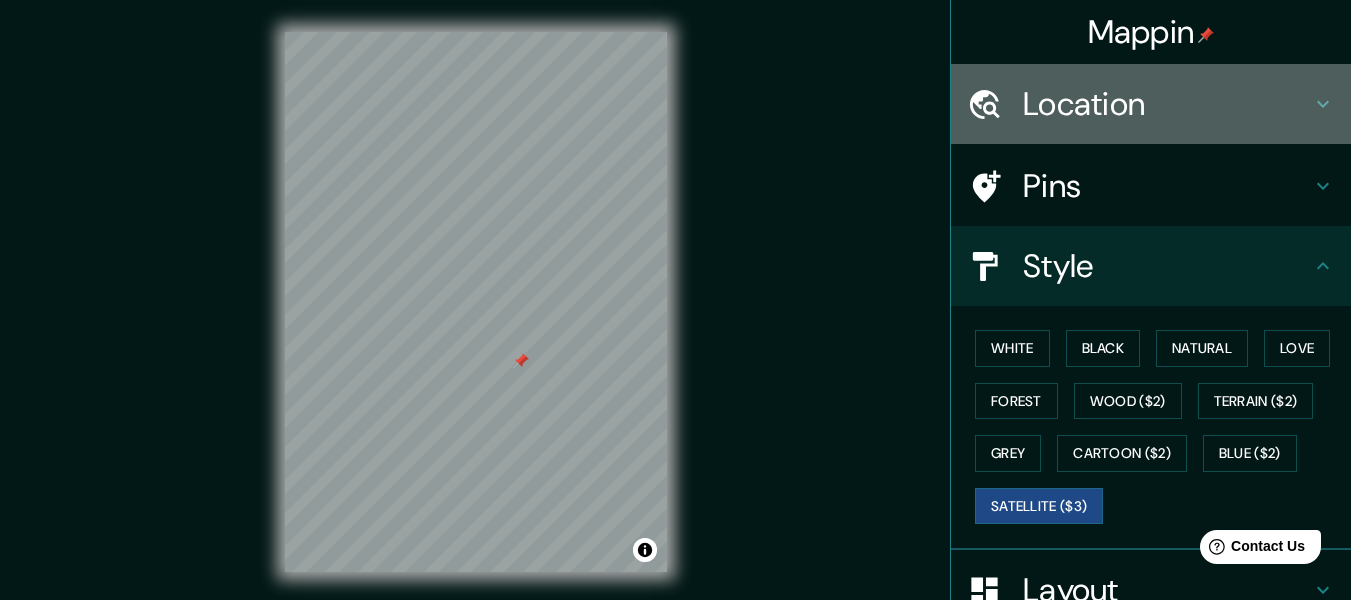 click on "Location" at bounding box center [1167, 104] 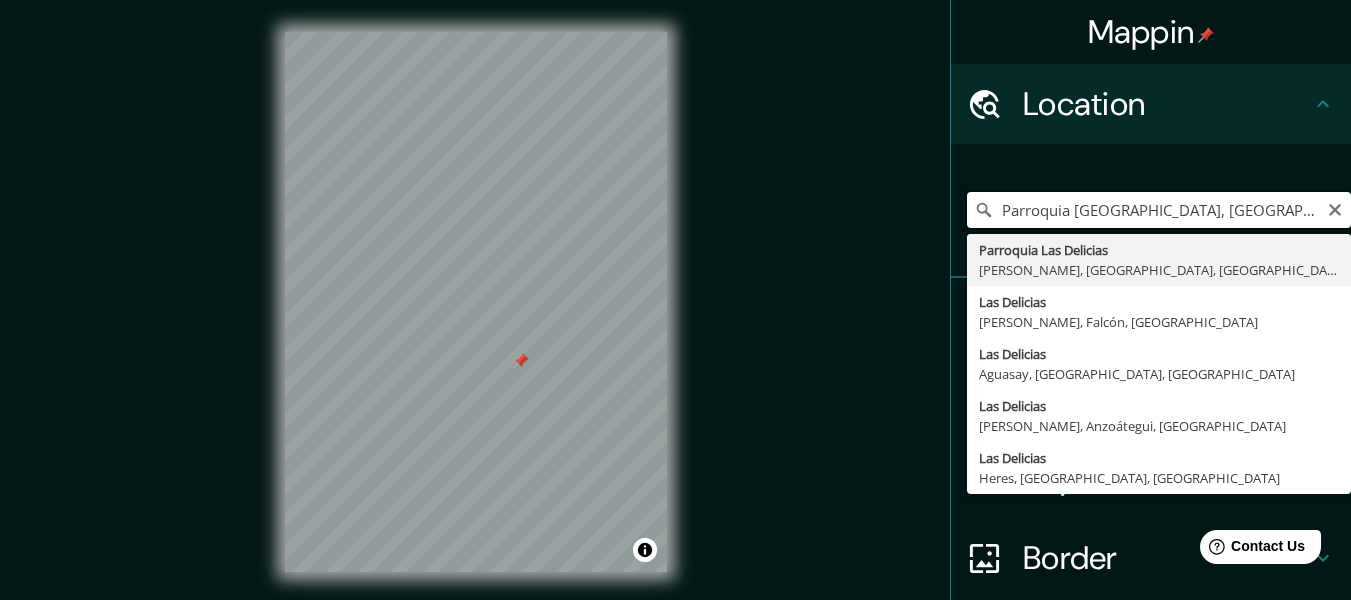 click on "Parroquia Las Delicias, Girardot, Aragua, Venezuela" at bounding box center (1159, 210) 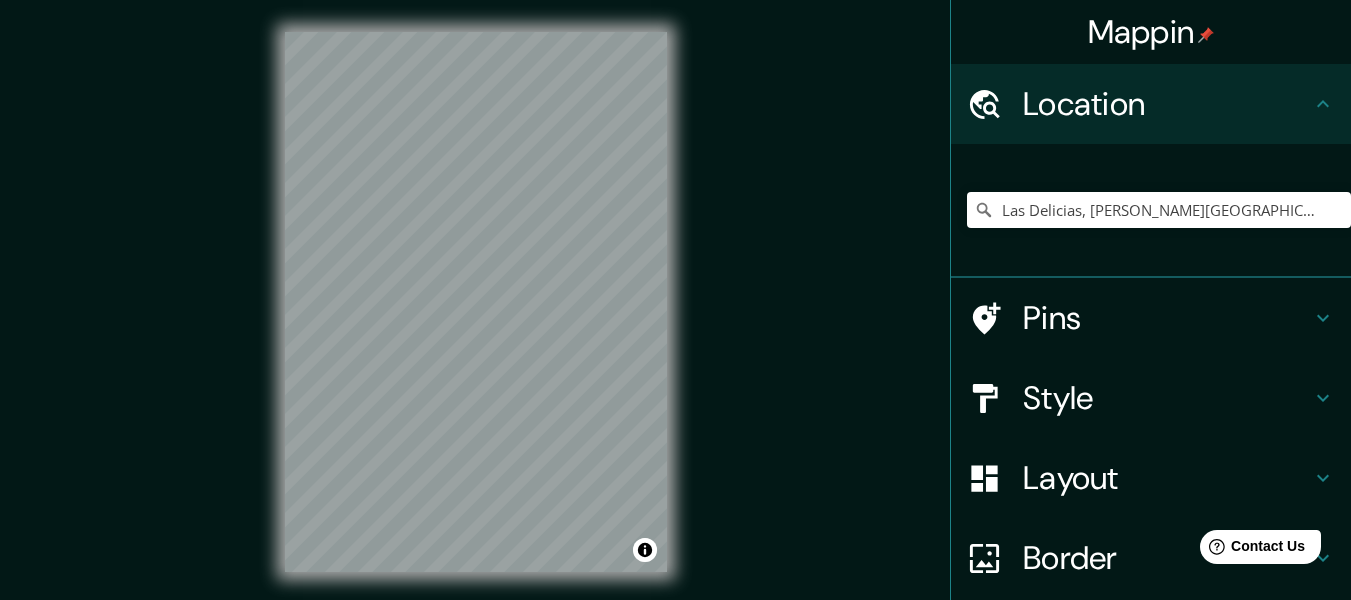 click on "Style" at bounding box center (1167, 398) 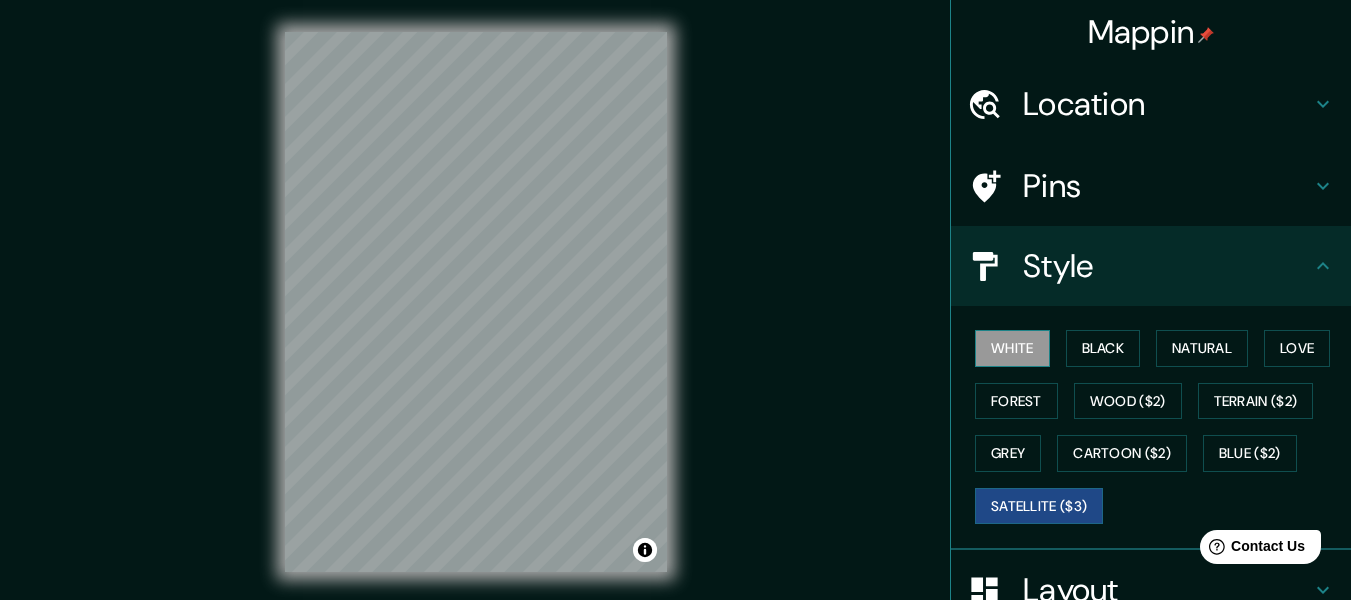 click on "White" at bounding box center [1012, 348] 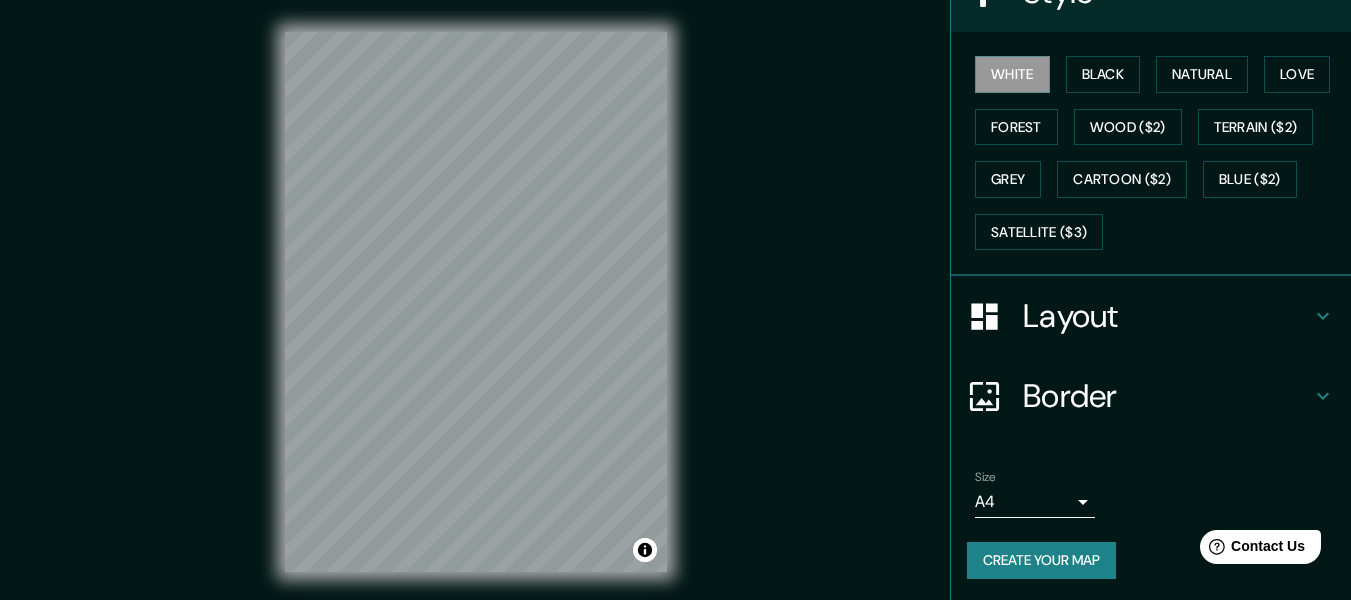 scroll, scrollTop: 277, scrollLeft: 0, axis: vertical 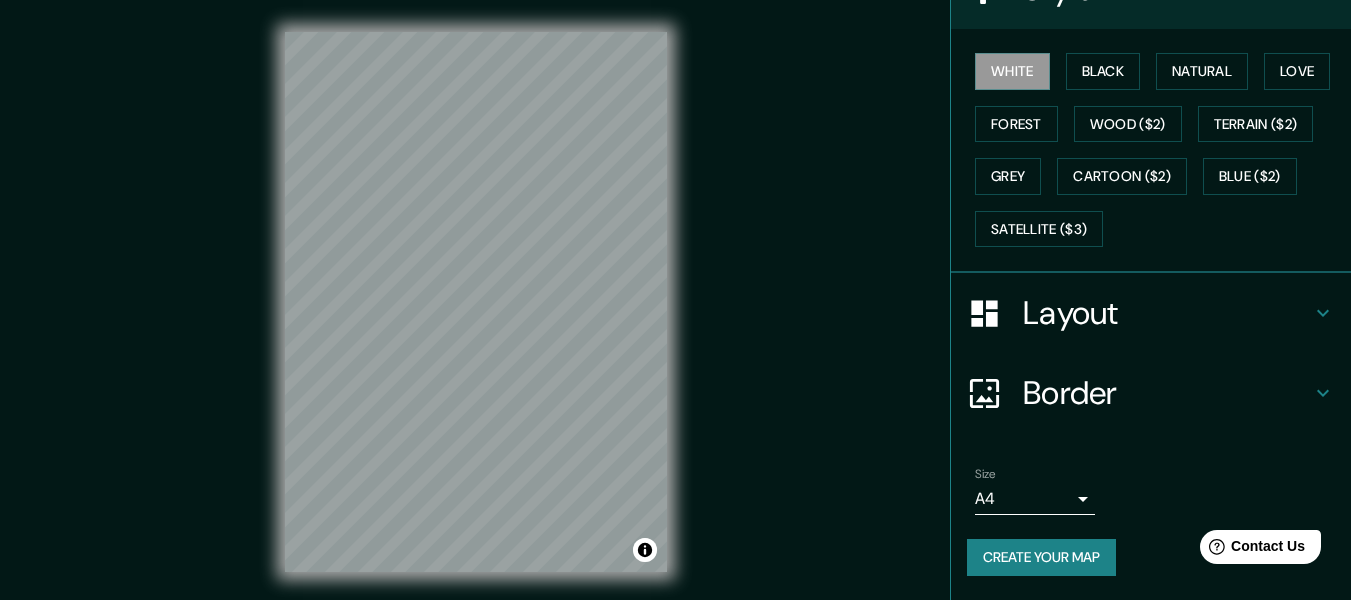 click on "Layout" at bounding box center [1167, 313] 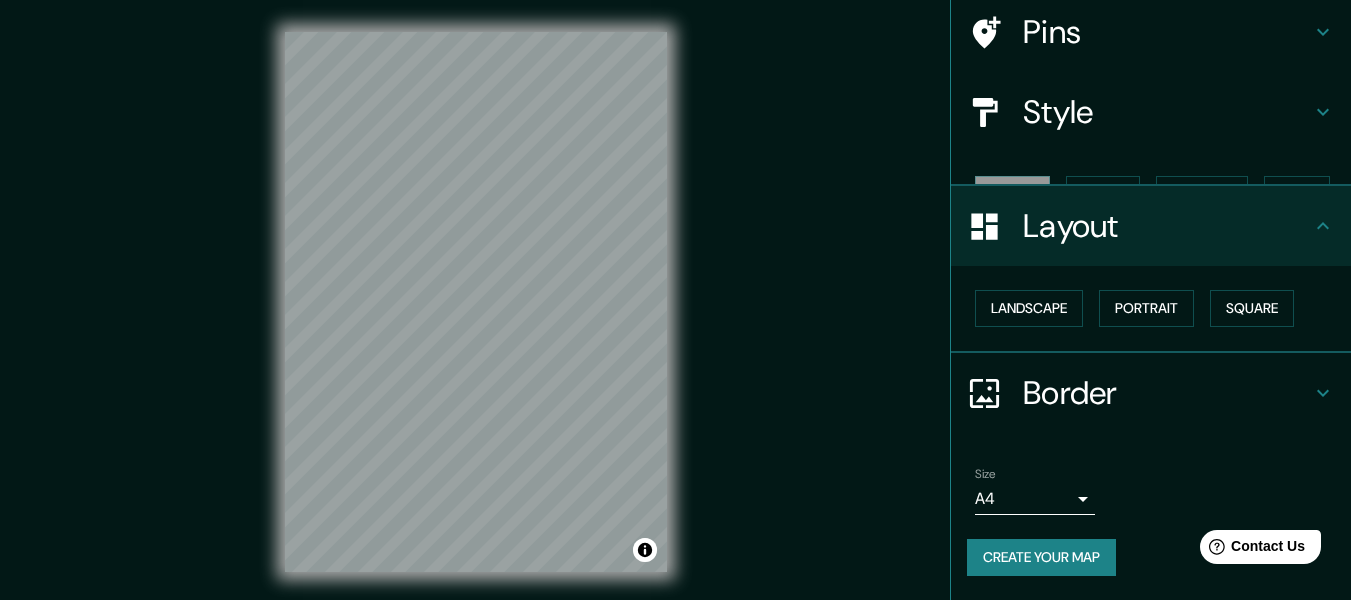 scroll, scrollTop: 119, scrollLeft: 0, axis: vertical 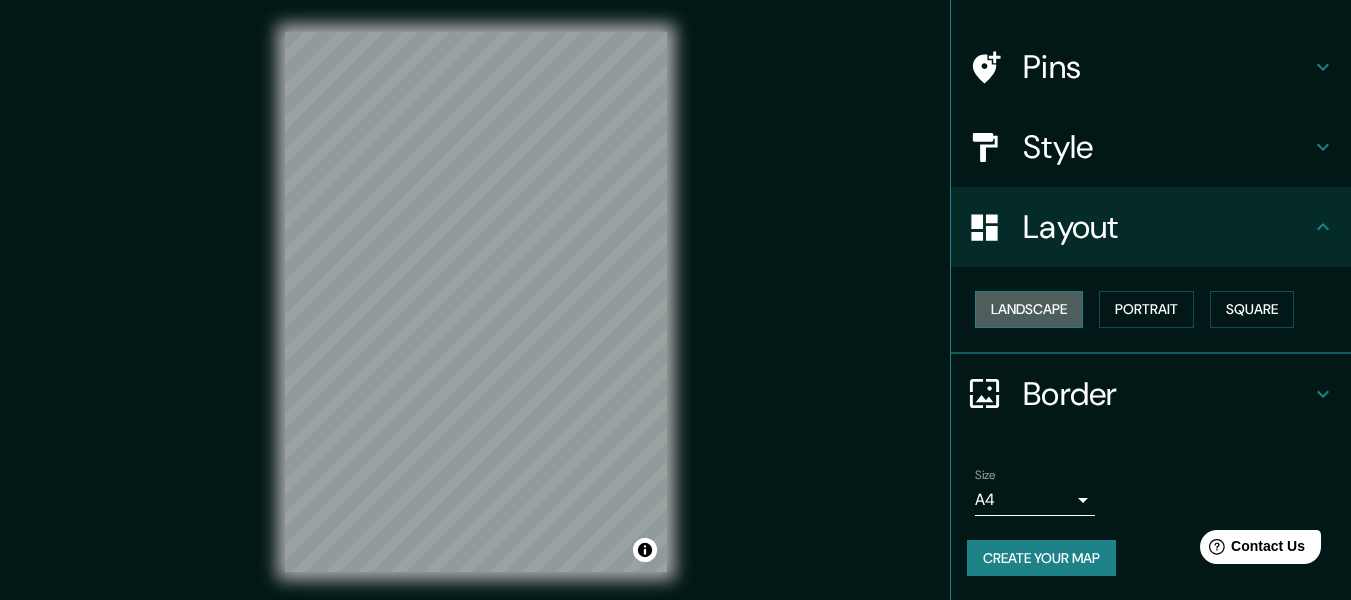 click on "Landscape" at bounding box center (1029, 309) 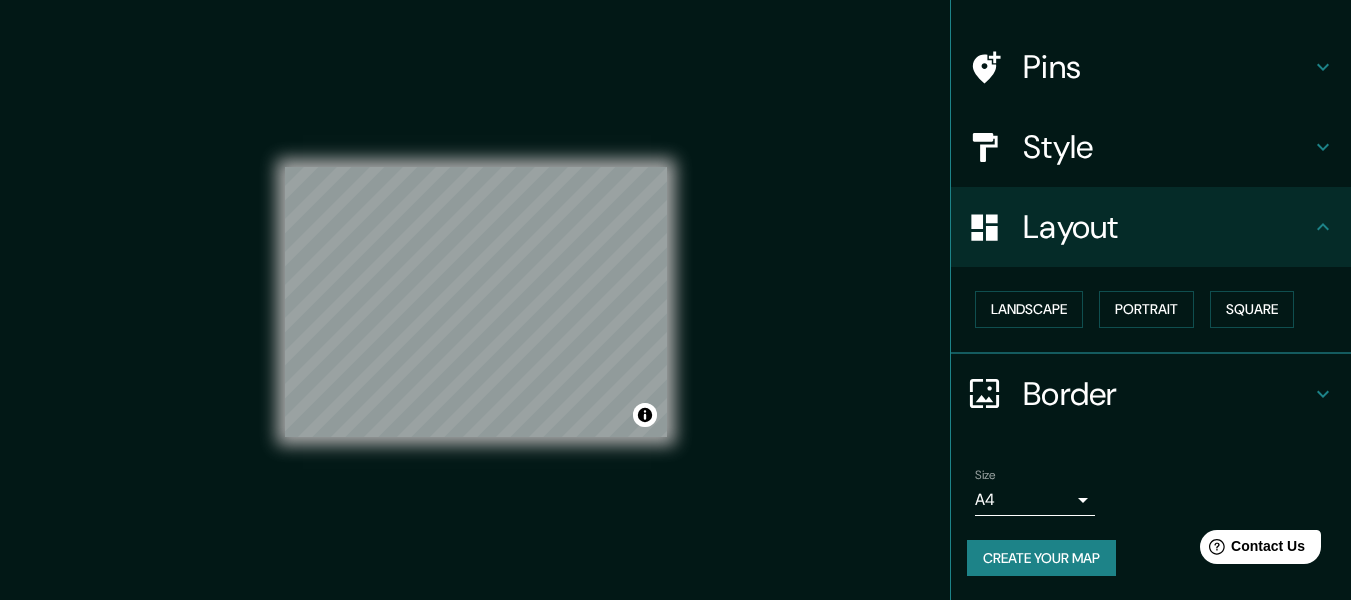 click on "Layout" at bounding box center [1167, 227] 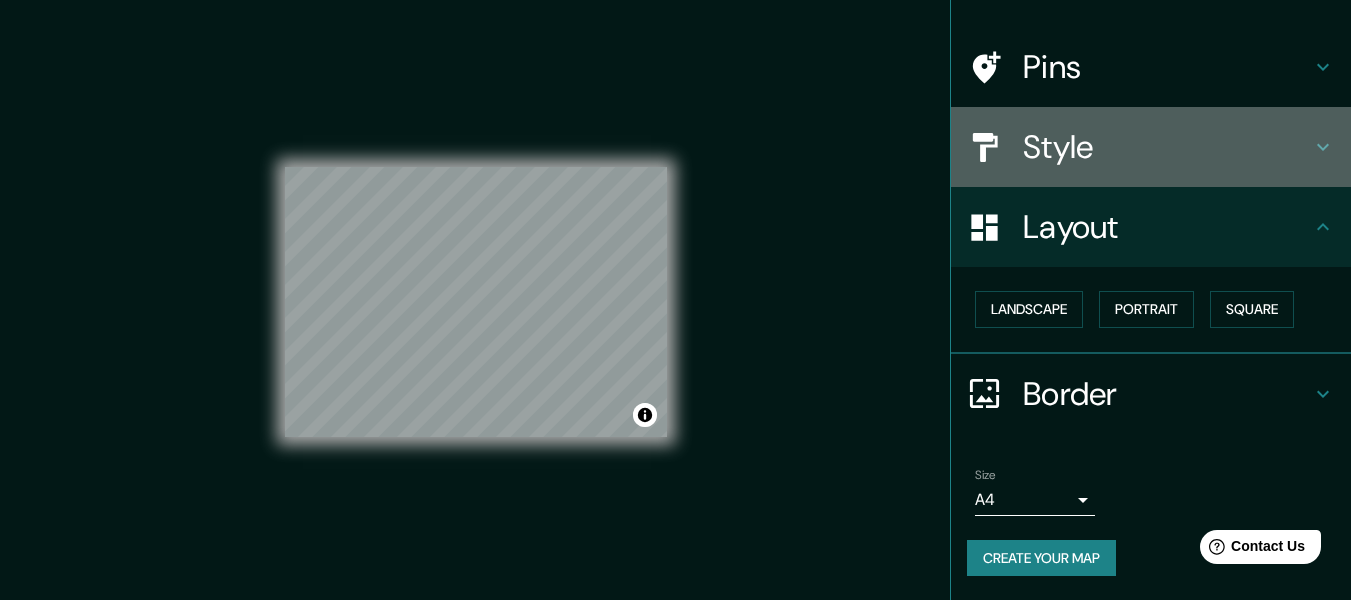 click on "Style" at bounding box center (1167, 147) 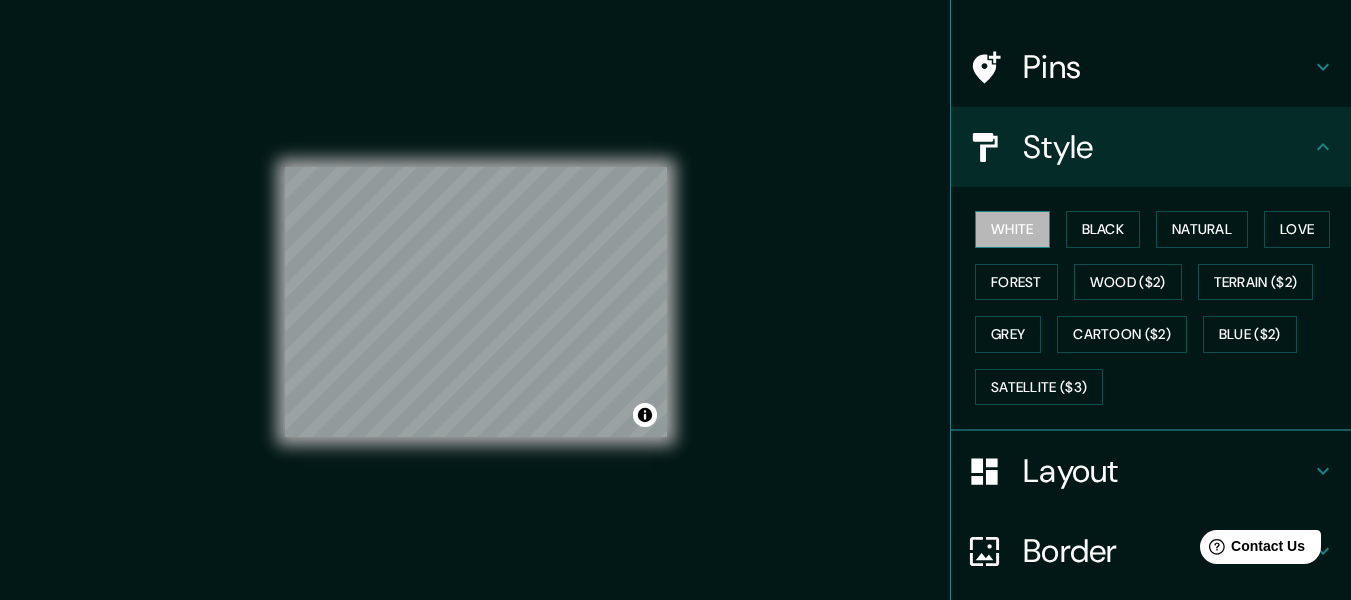 click on "White" at bounding box center (1012, 229) 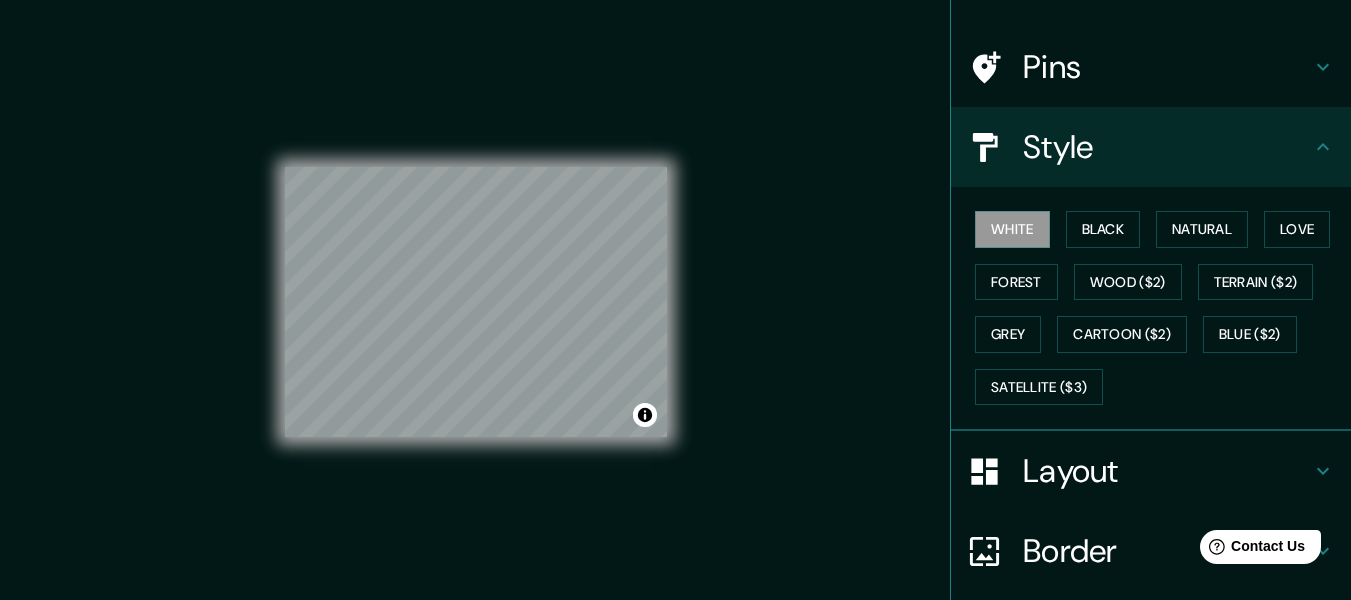 click on "© Mapbox   © OpenStreetMap   Improve this map" at bounding box center [476, 302] 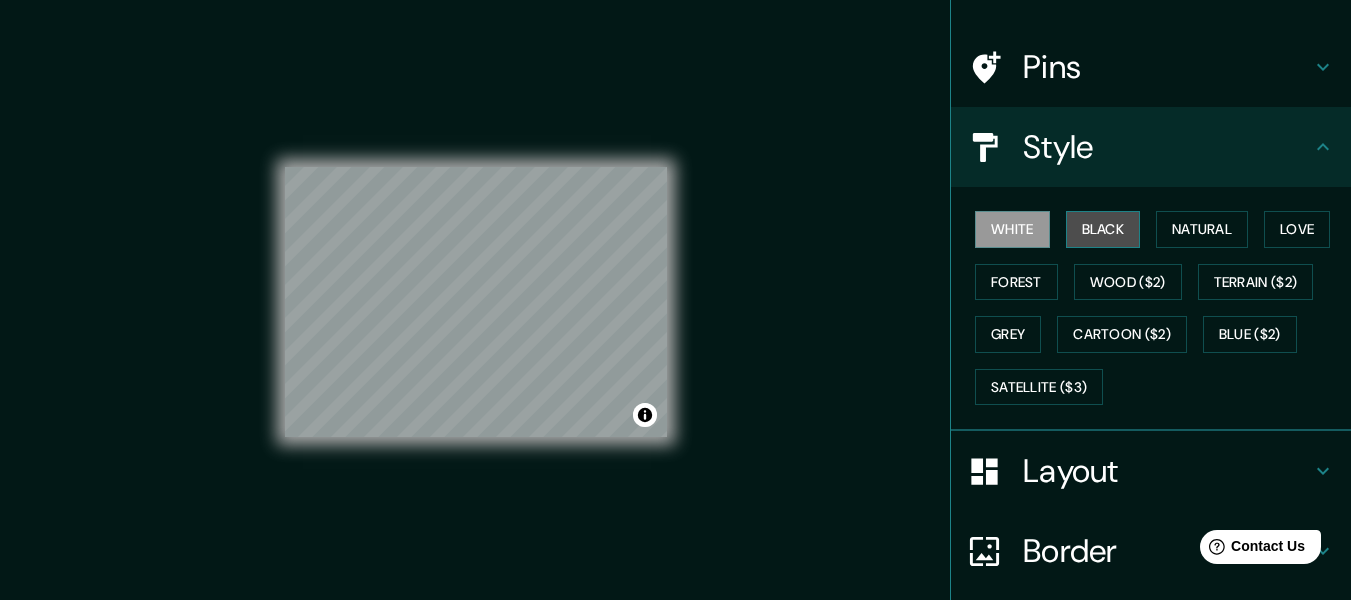 click on "Black" at bounding box center [1103, 229] 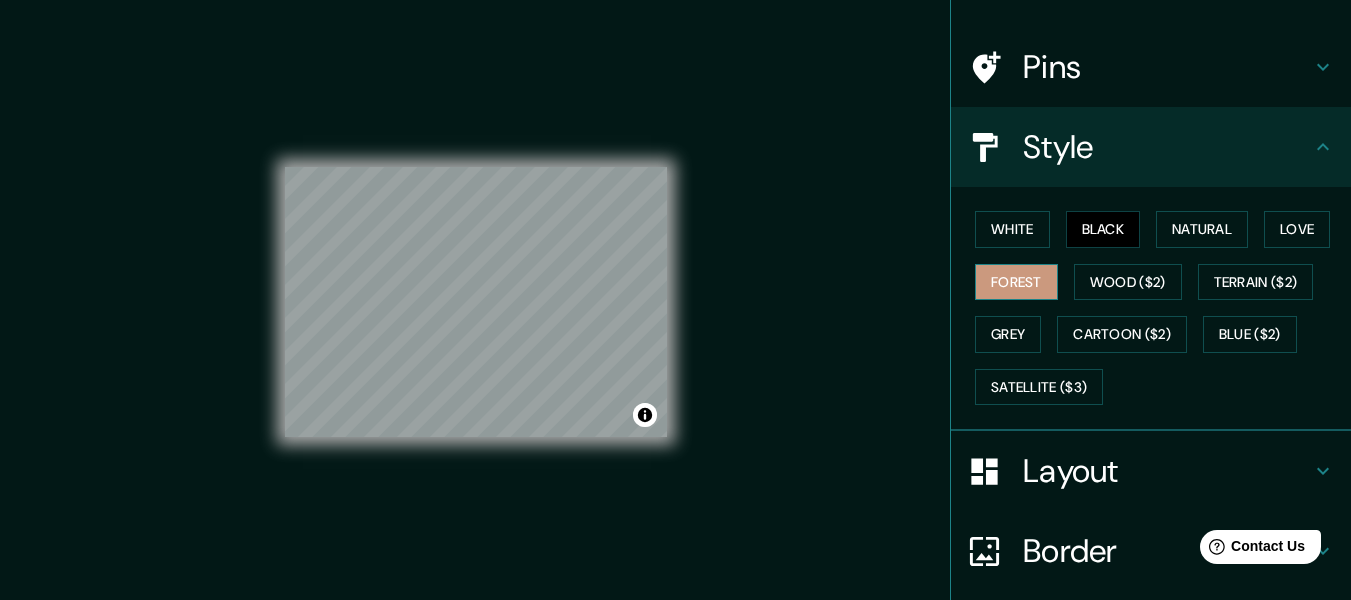 click on "Forest" at bounding box center [1016, 282] 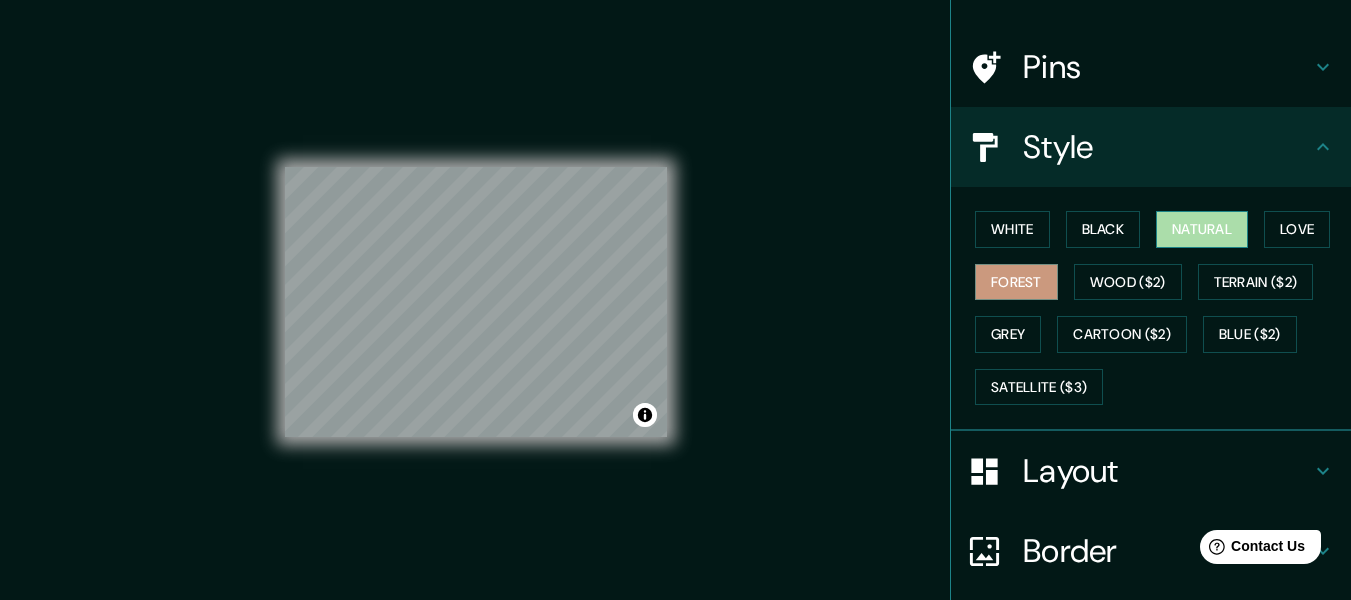 click on "Natural" at bounding box center (1202, 229) 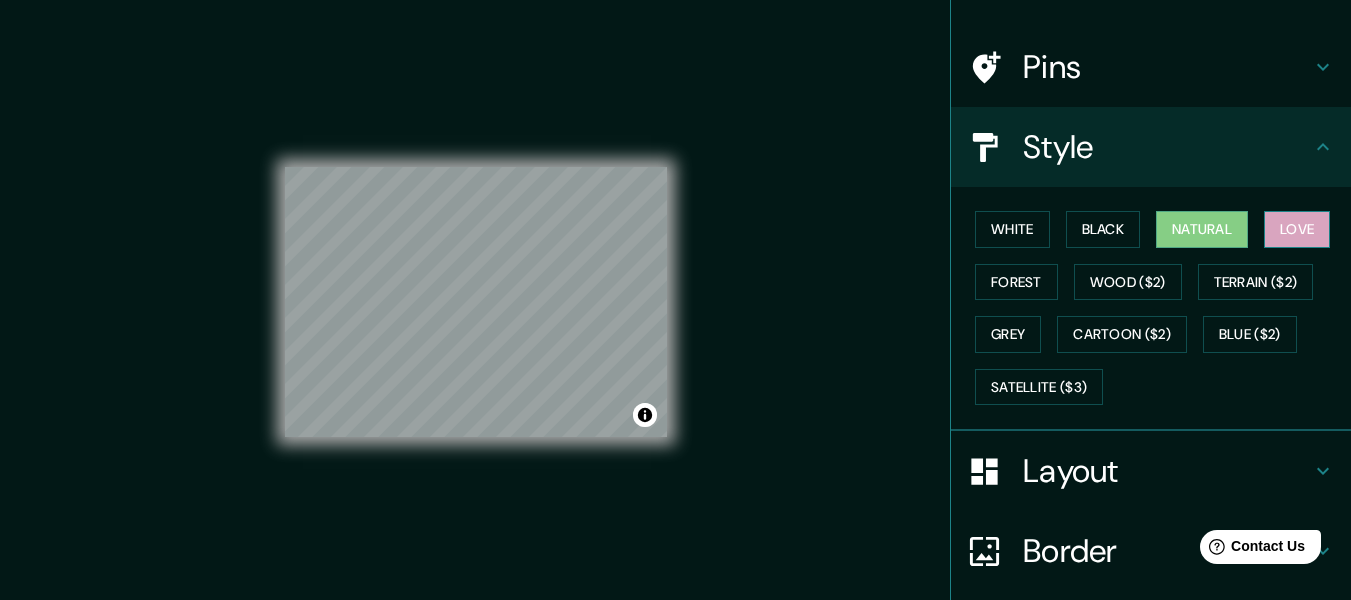 click on "Love" at bounding box center (1297, 229) 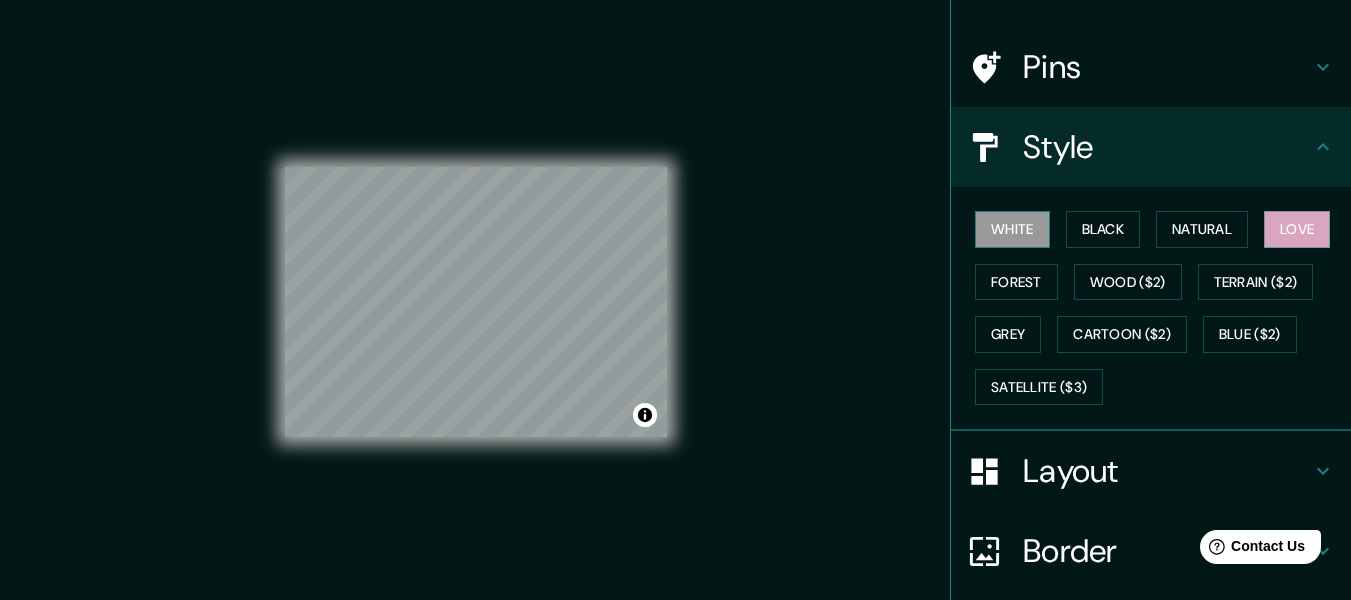click on "White" at bounding box center [1012, 229] 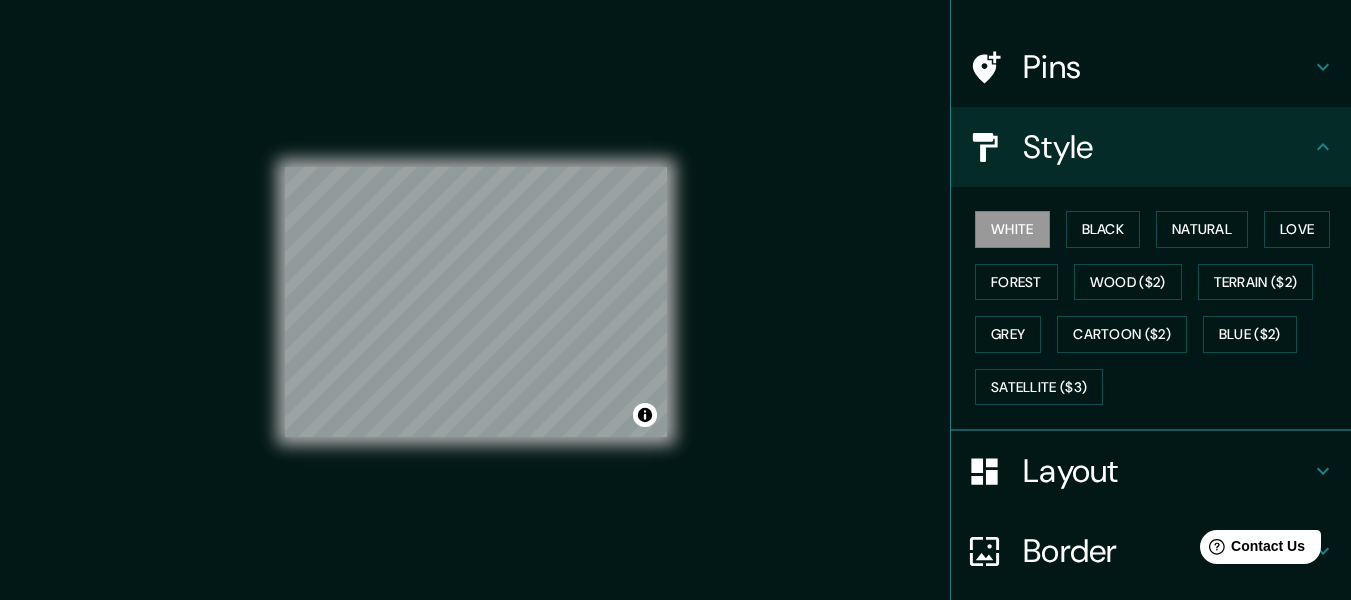 click on "Style" at bounding box center [1167, 147] 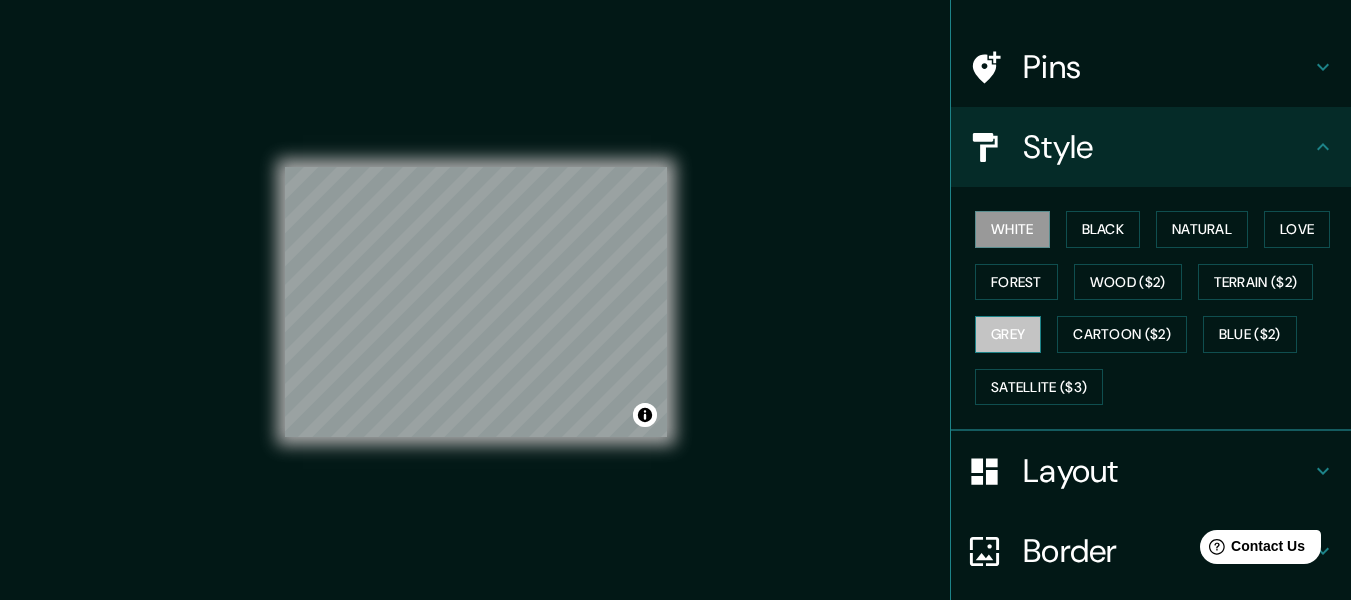 click on "Grey" at bounding box center [1008, 334] 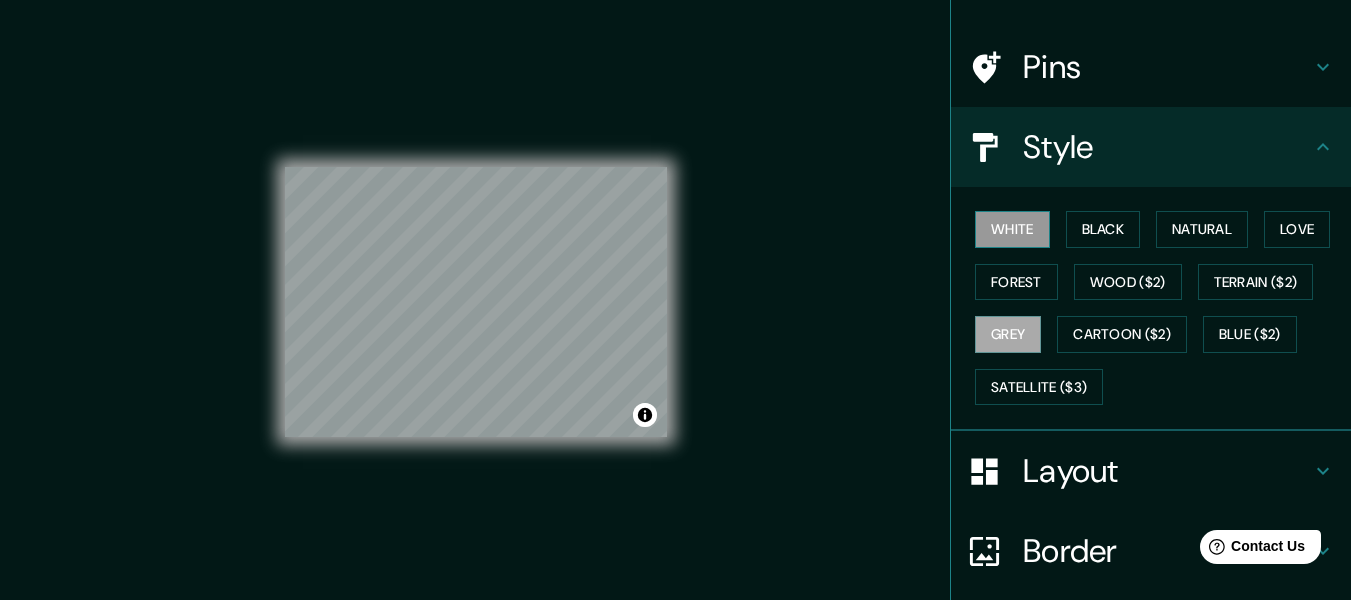 click on "White" at bounding box center (1012, 229) 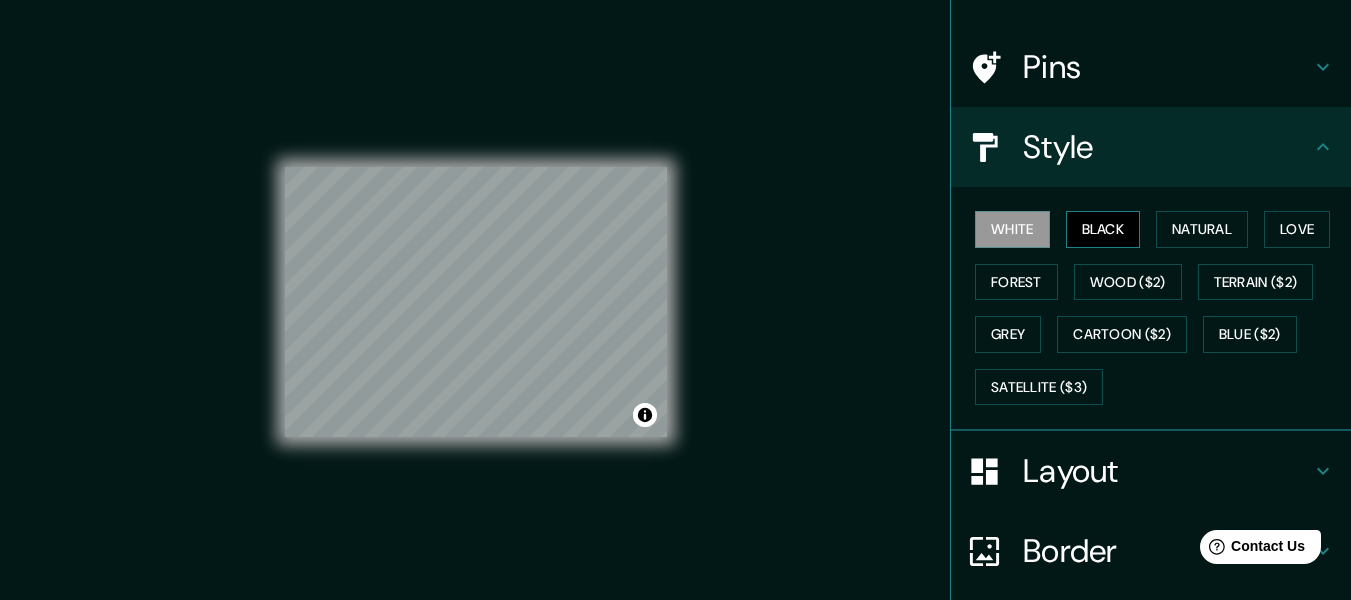click on "Black" at bounding box center (1103, 229) 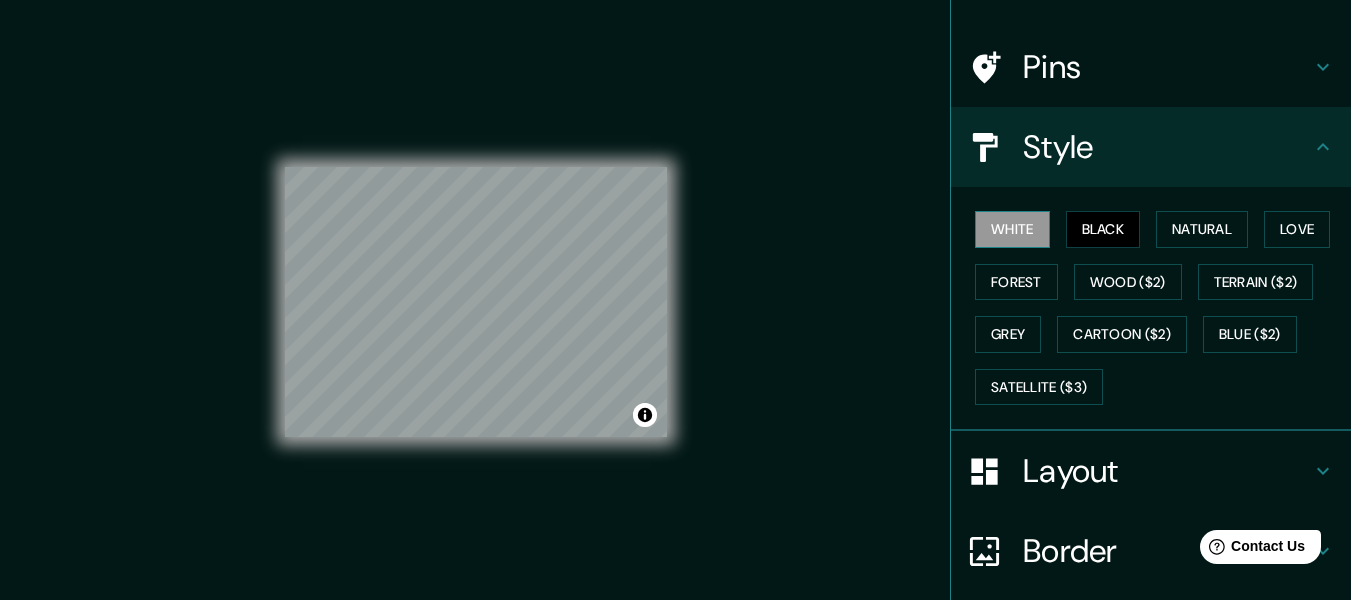 click on "White" at bounding box center (1012, 229) 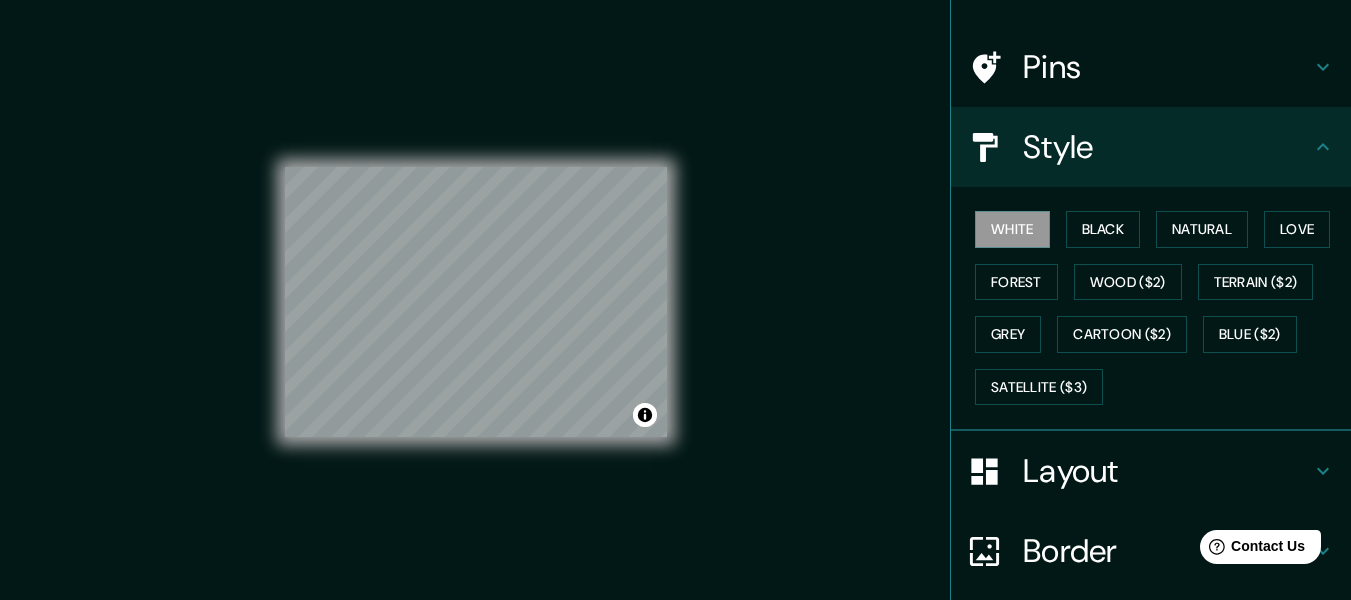 click on "© Mapbox   © OpenStreetMap   Improve this map" at bounding box center (476, 302) 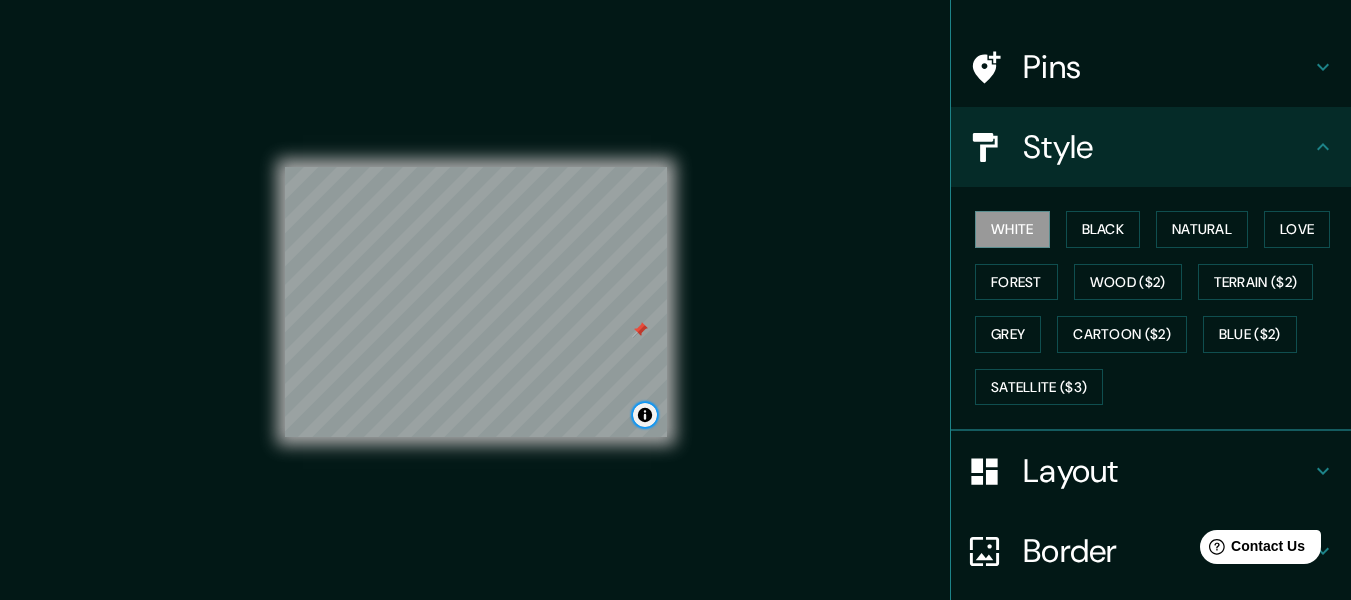 click at bounding box center [645, 415] 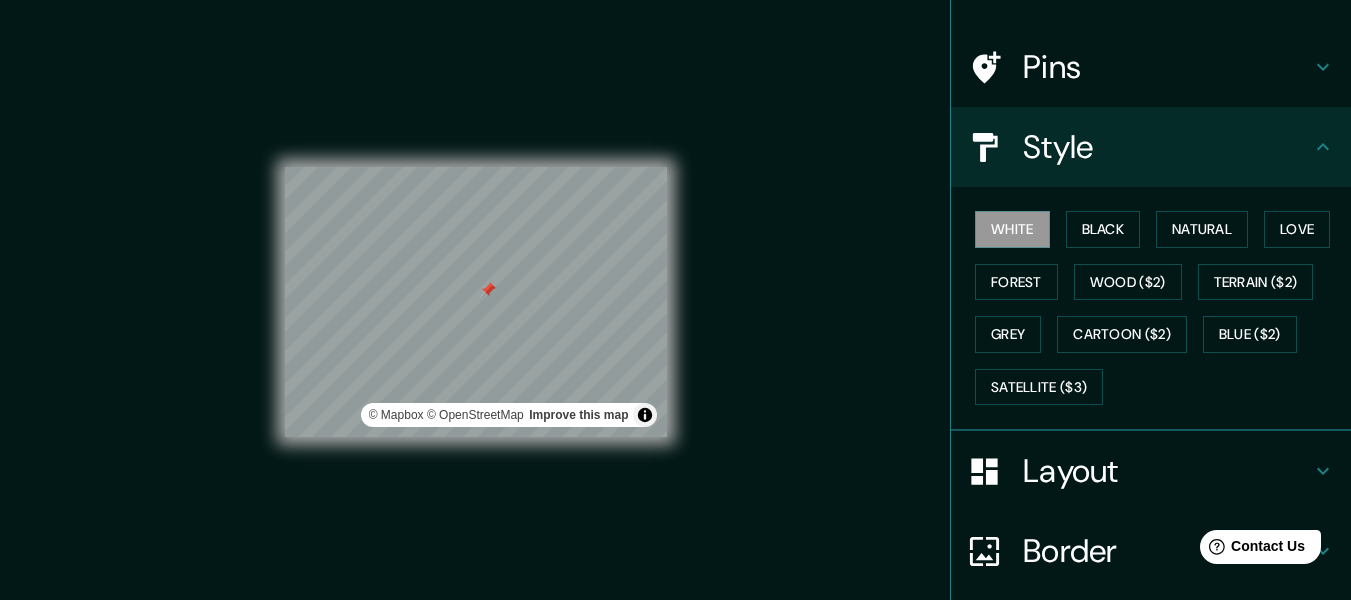 click at bounding box center [488, 290] 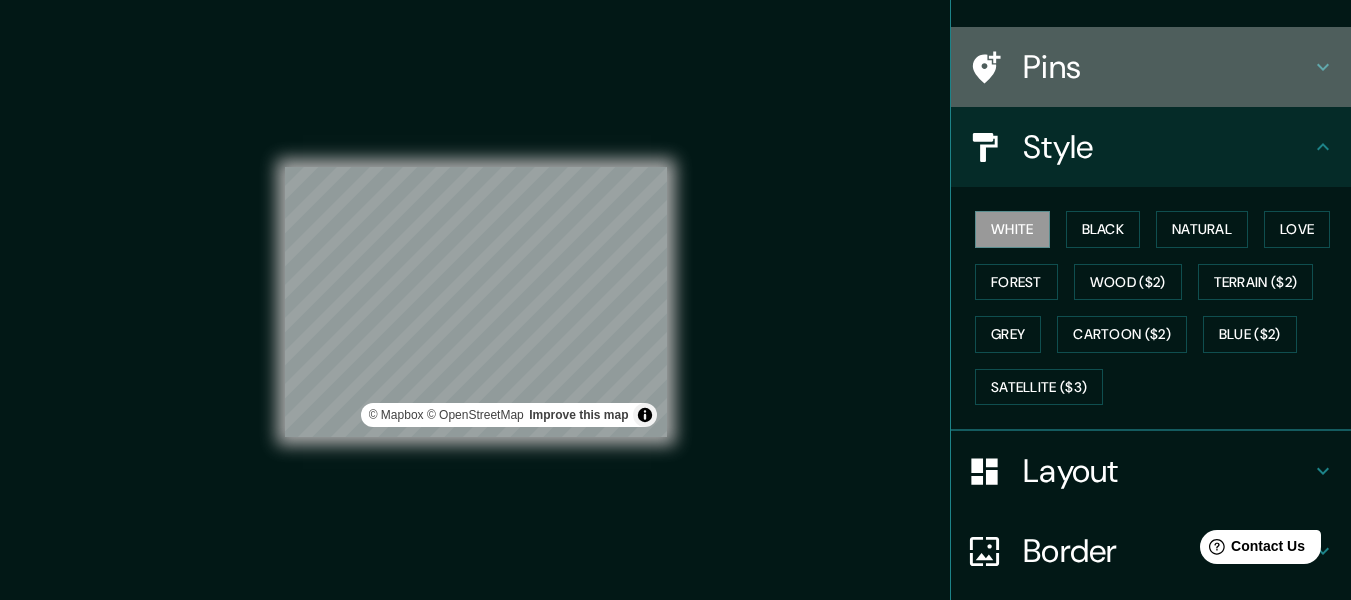 click on "Pins" at bounding box center [1167, 67] 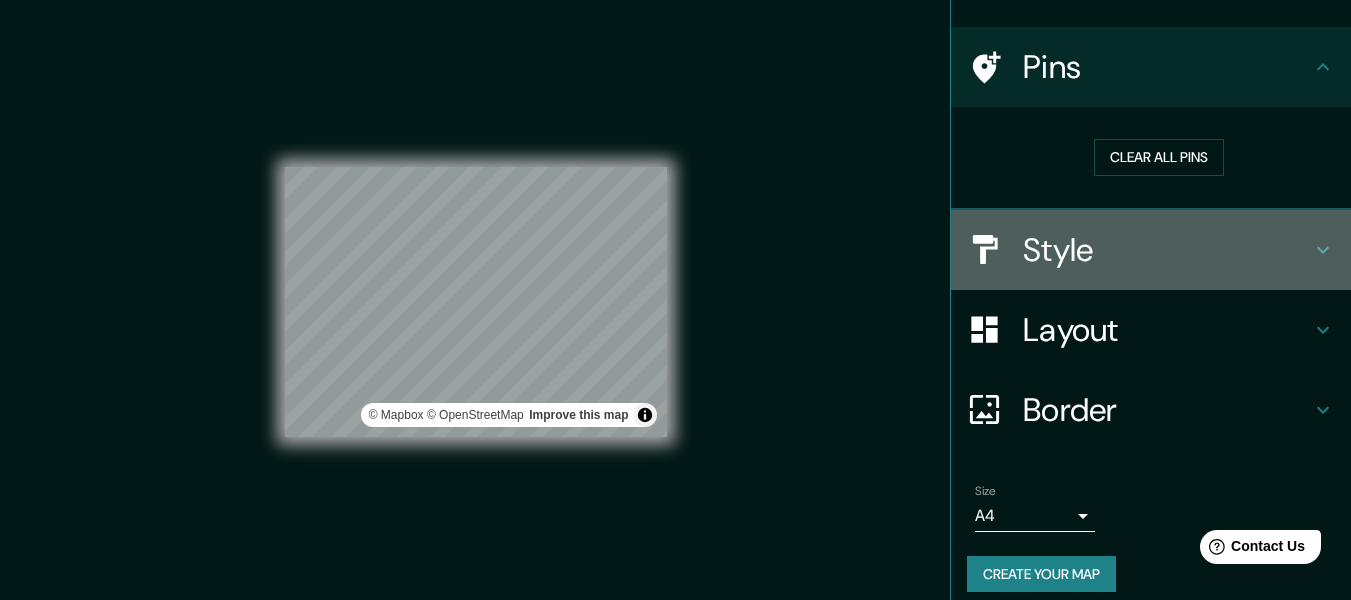 click 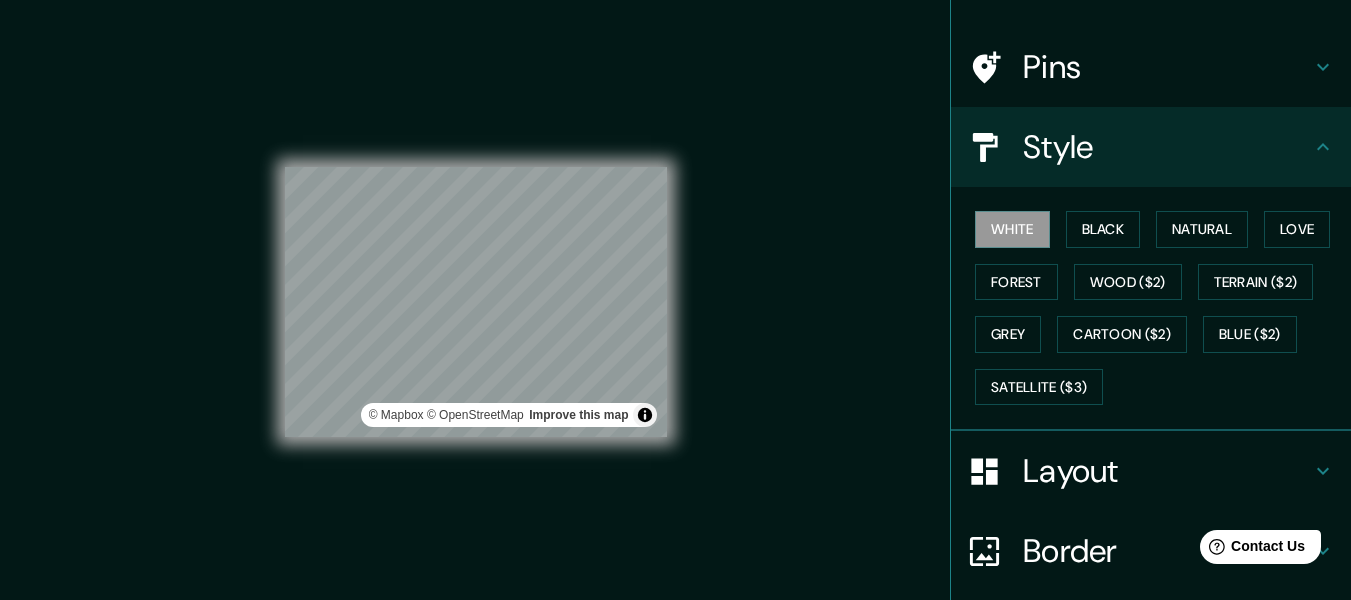 click 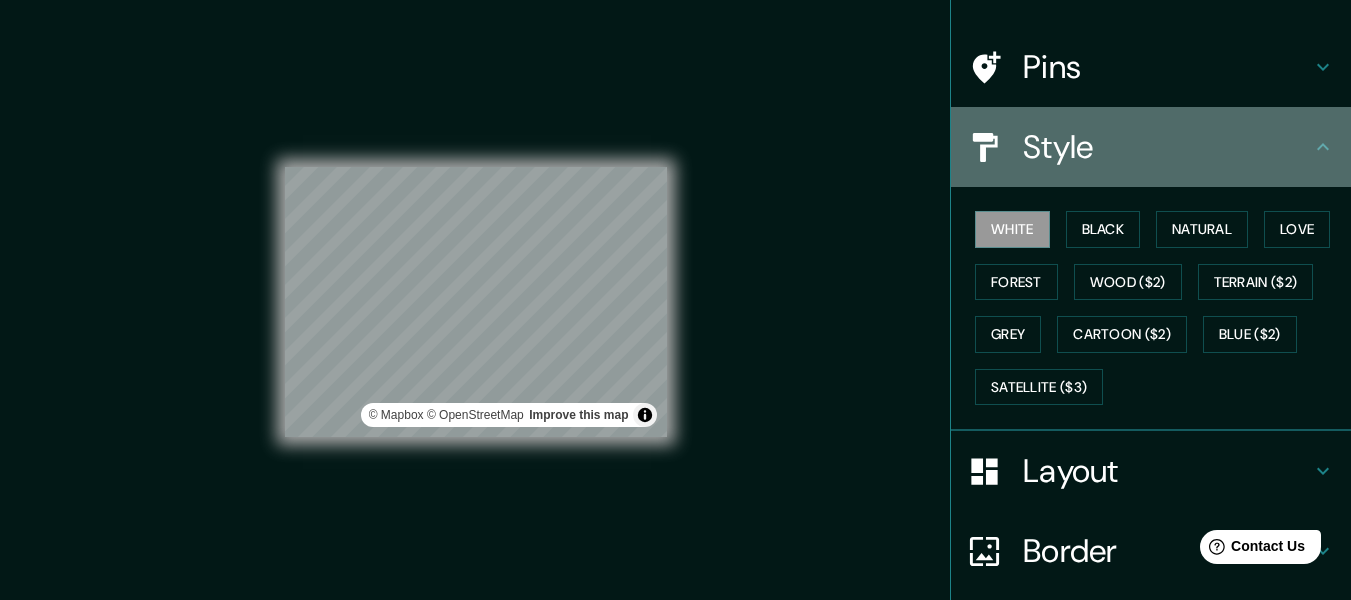 click 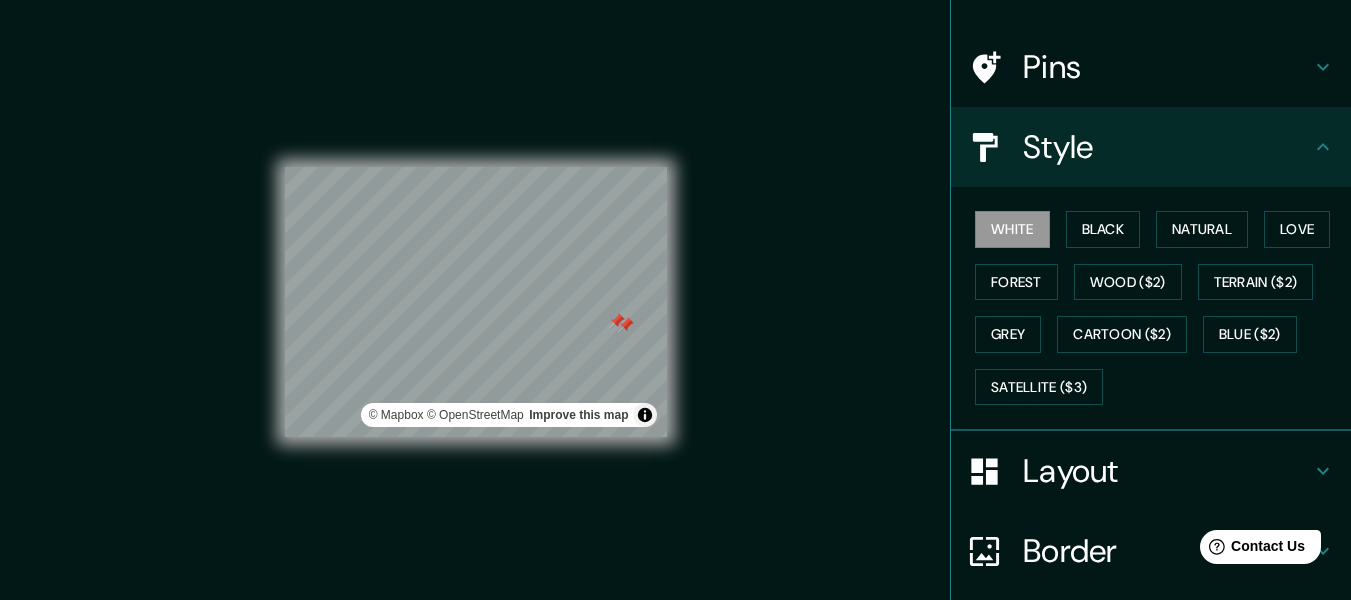 click at bounding box center (626, 325) 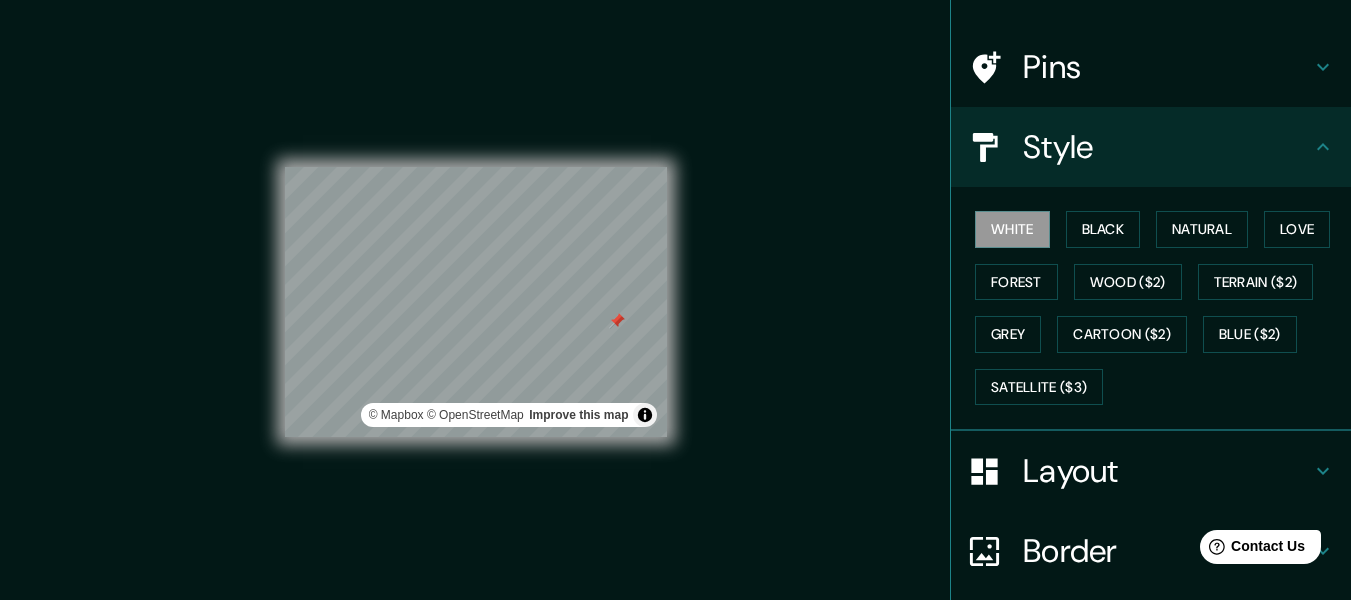 click at bounding box center (617, 321) 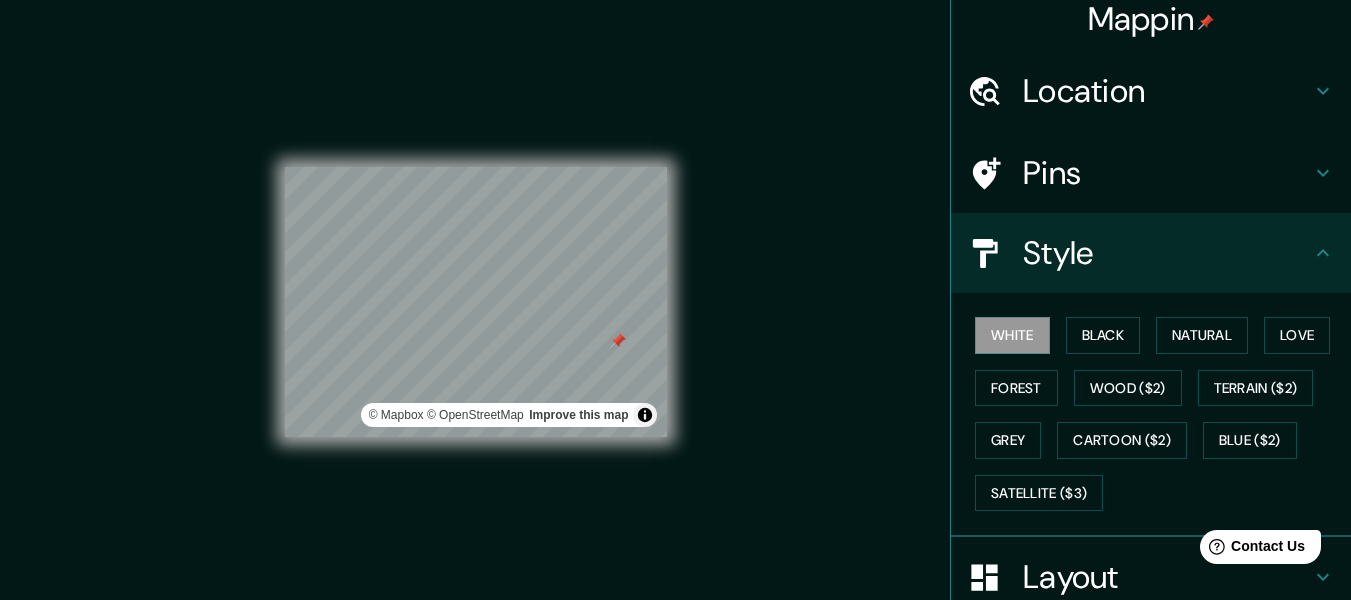 scroll, scrollTop: 0, scrollLeft: 0, axis: both 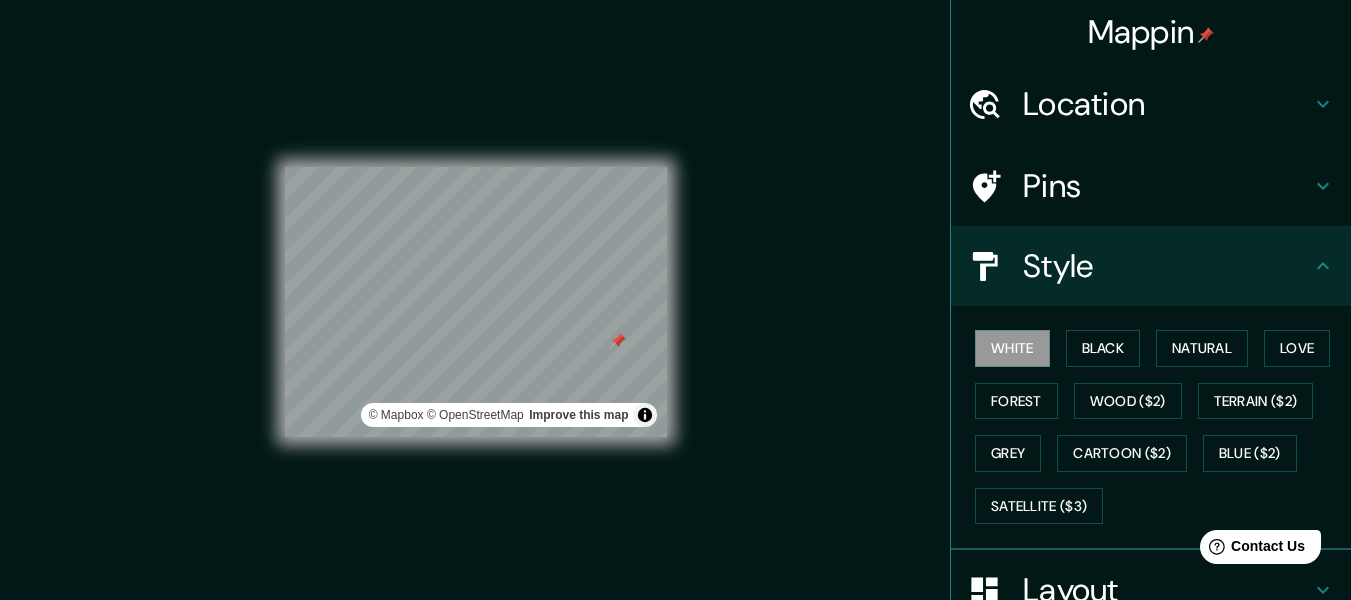 click on "Location" at bounding box center (1167, 104) 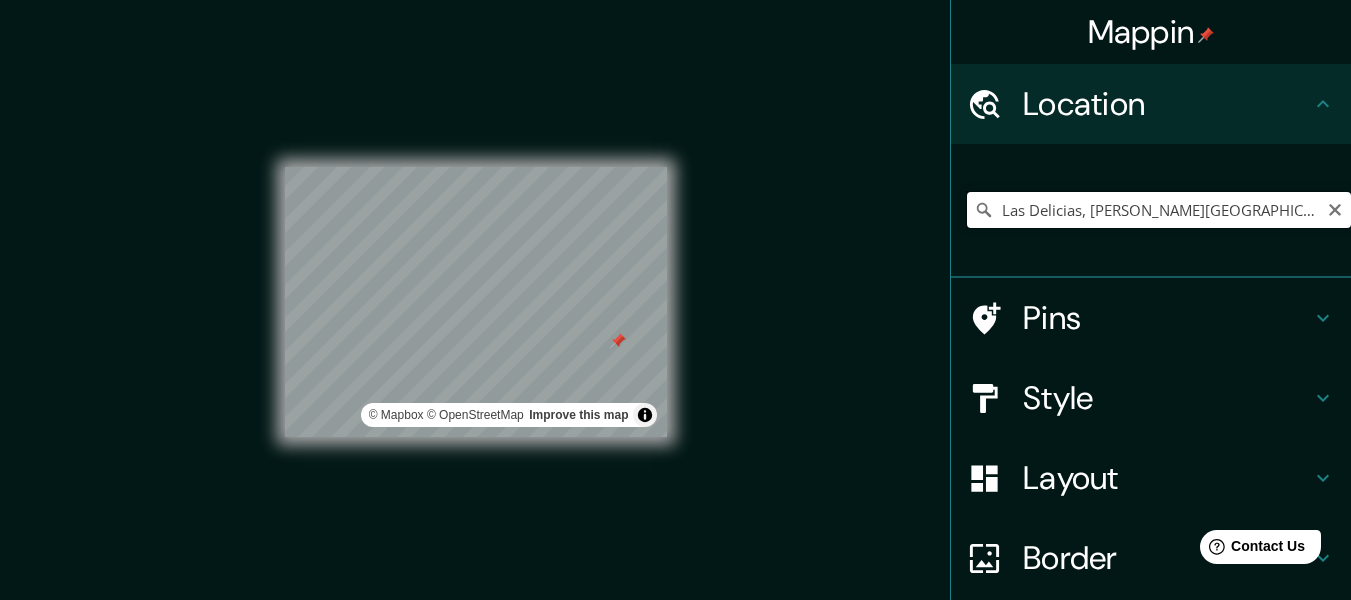 click on "Las Delicias, Iribarren, Lara, Venezuela" at bounding box center [1159, 210] 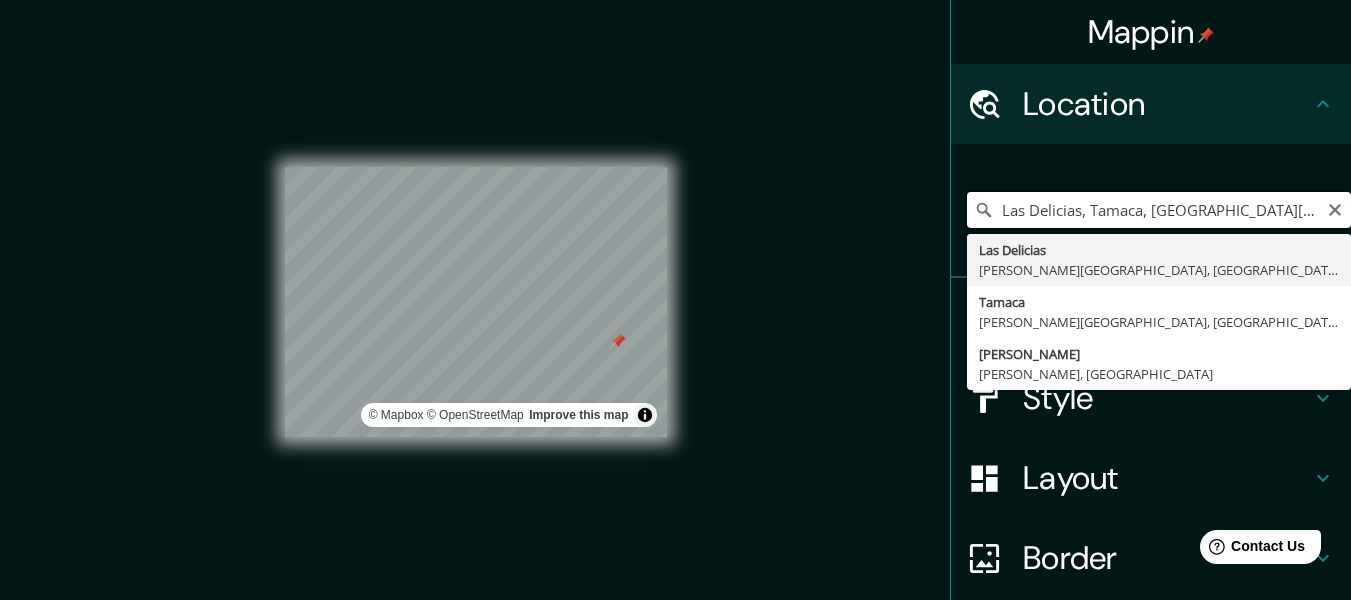 click on "Las Delicias, Tamaca, Iribarren, Lara, Venezuela" at bounding box center (1159, 210) 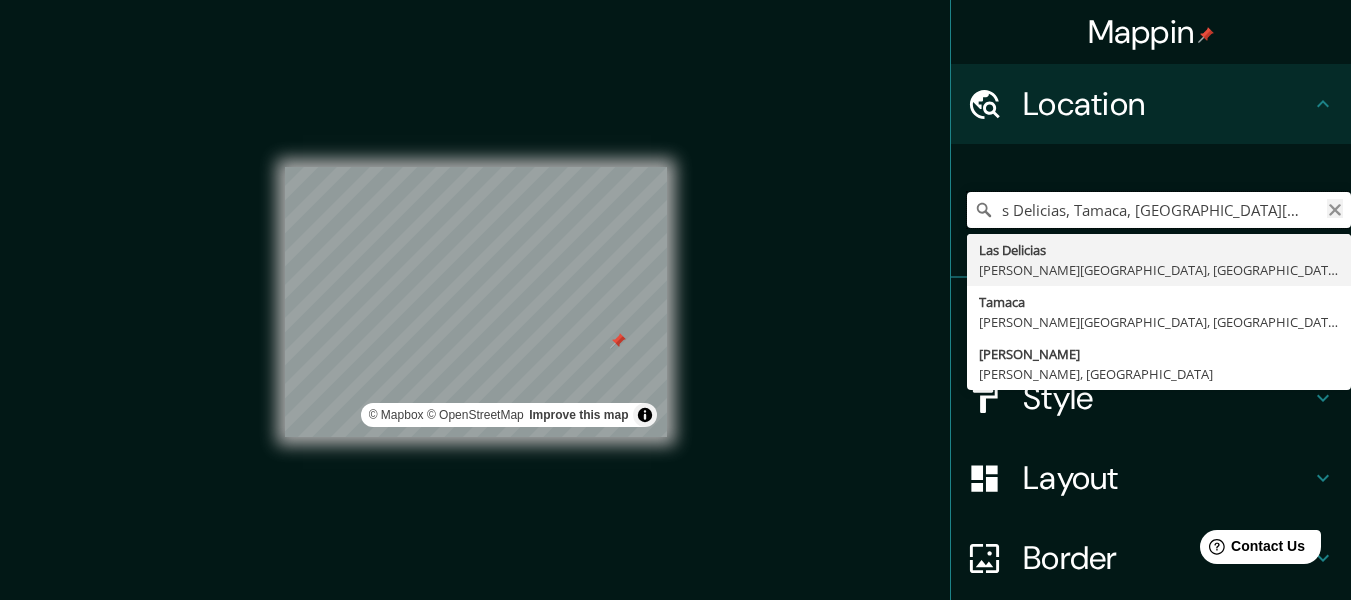 type on "Las Delicias, Iribarren, Lara, Venezuela" 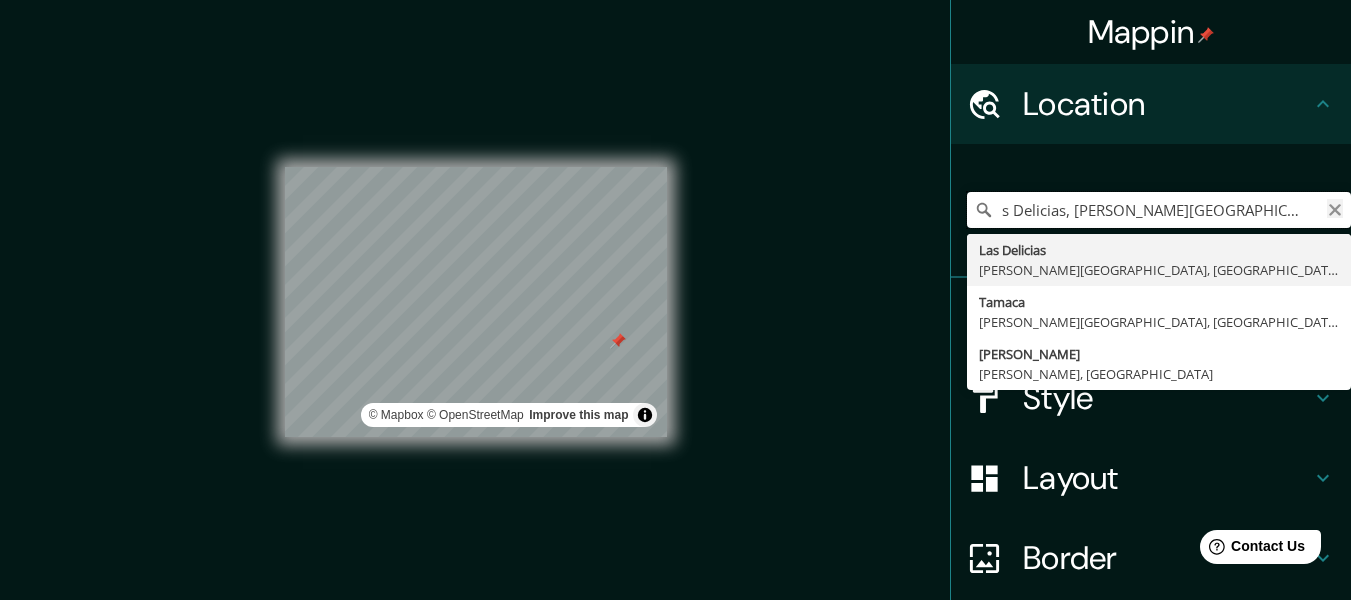 scroll, scrollTop: 0, scrollLeft: 0, axis: both 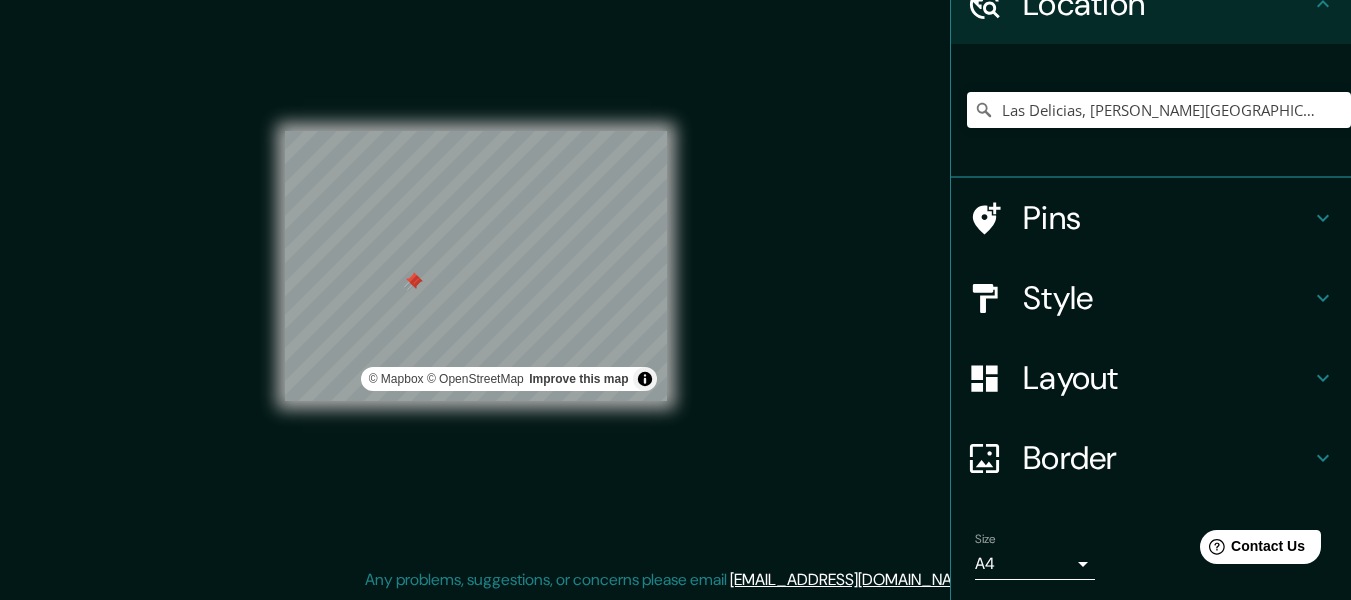 click at bounding box center [415, 283] 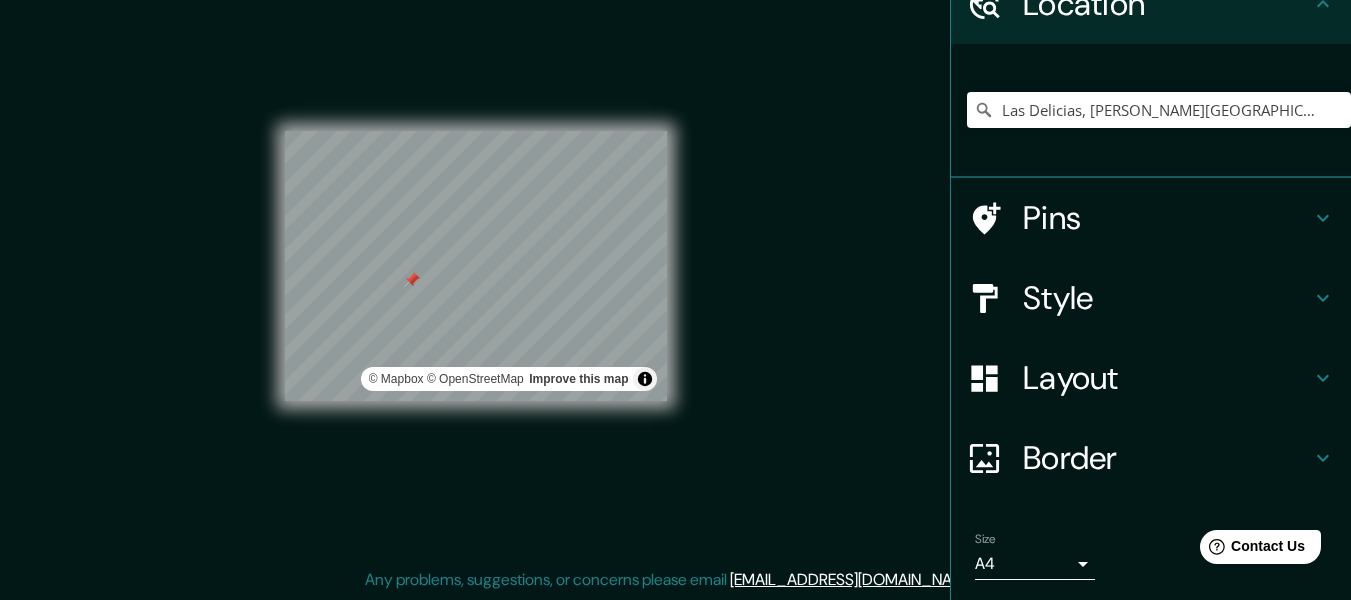 click at bounding box center (412, 280) 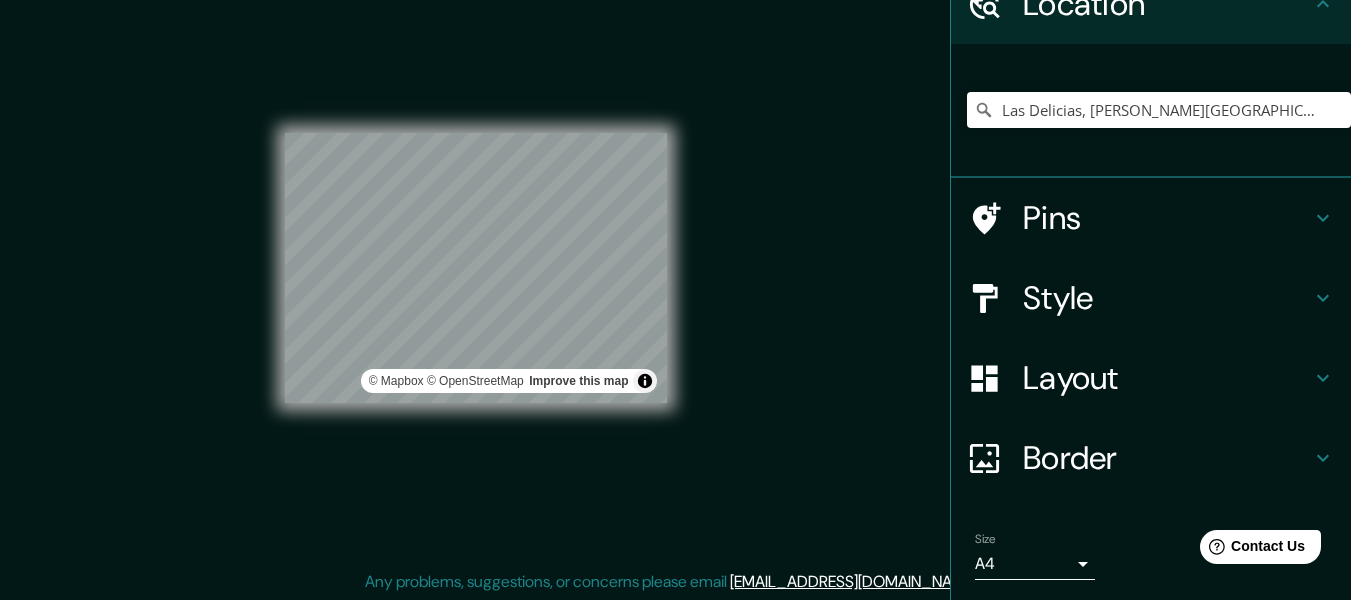 scroll, scrollTop: 36, scrollLeft: 0, axis: vertical 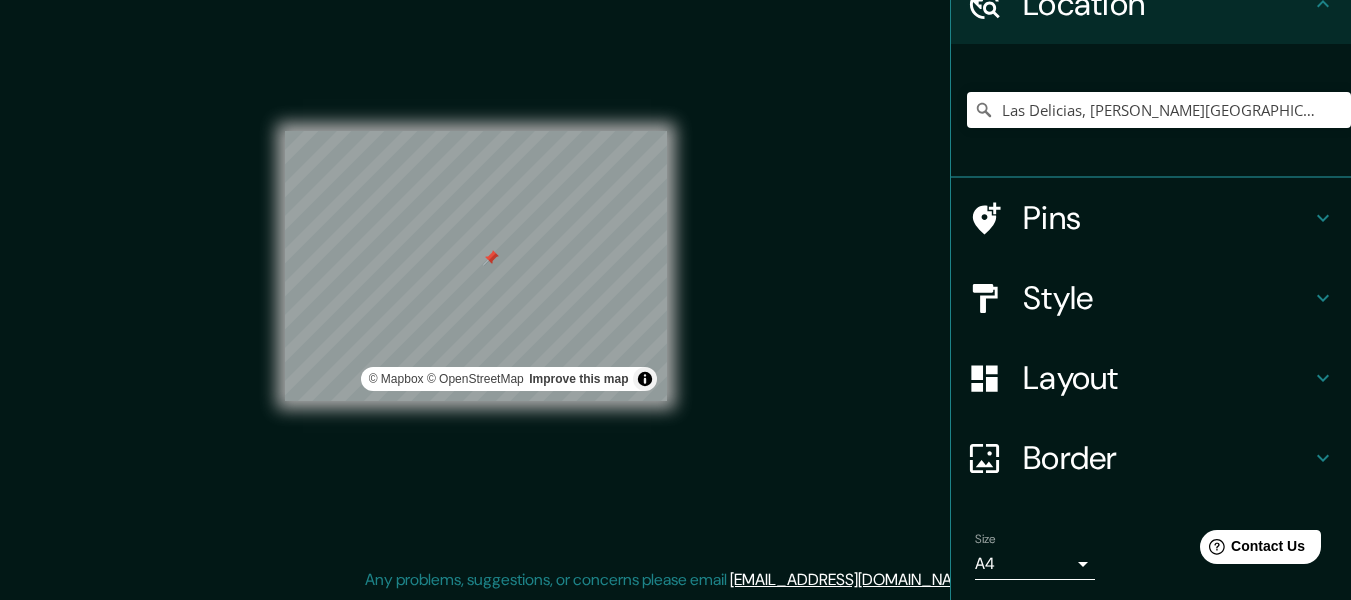 click at bounding box center [491, 258] 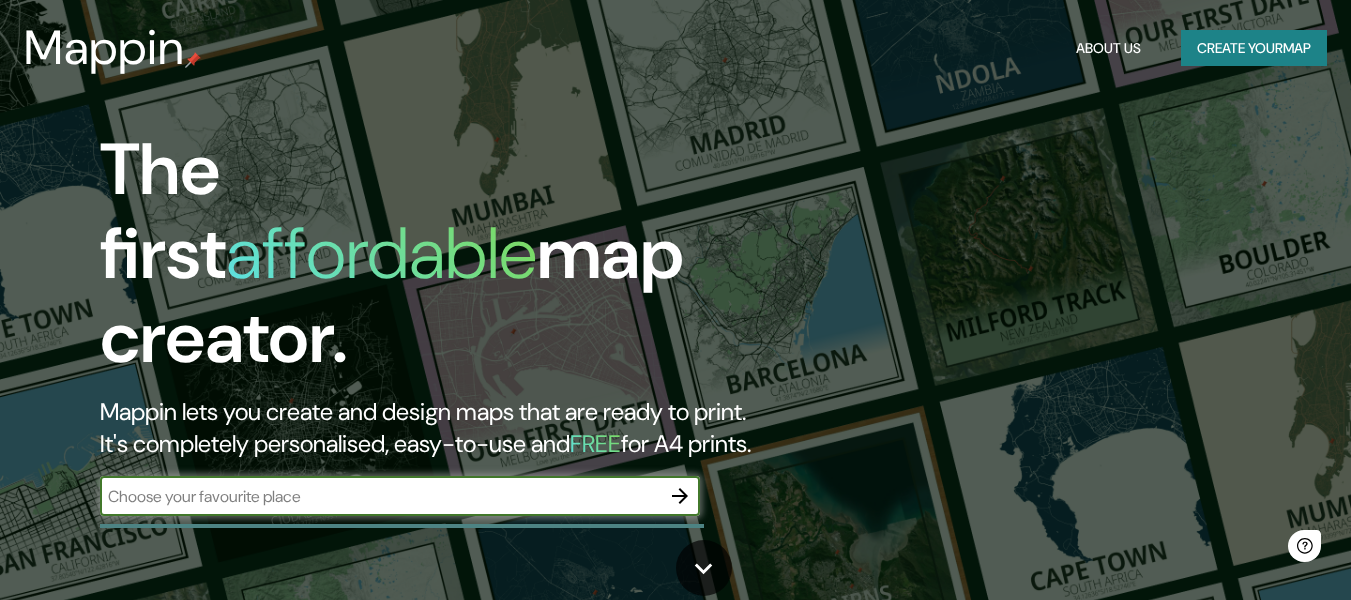 scroll, scrollTop: 0, scrollLeft: 0, axis: both 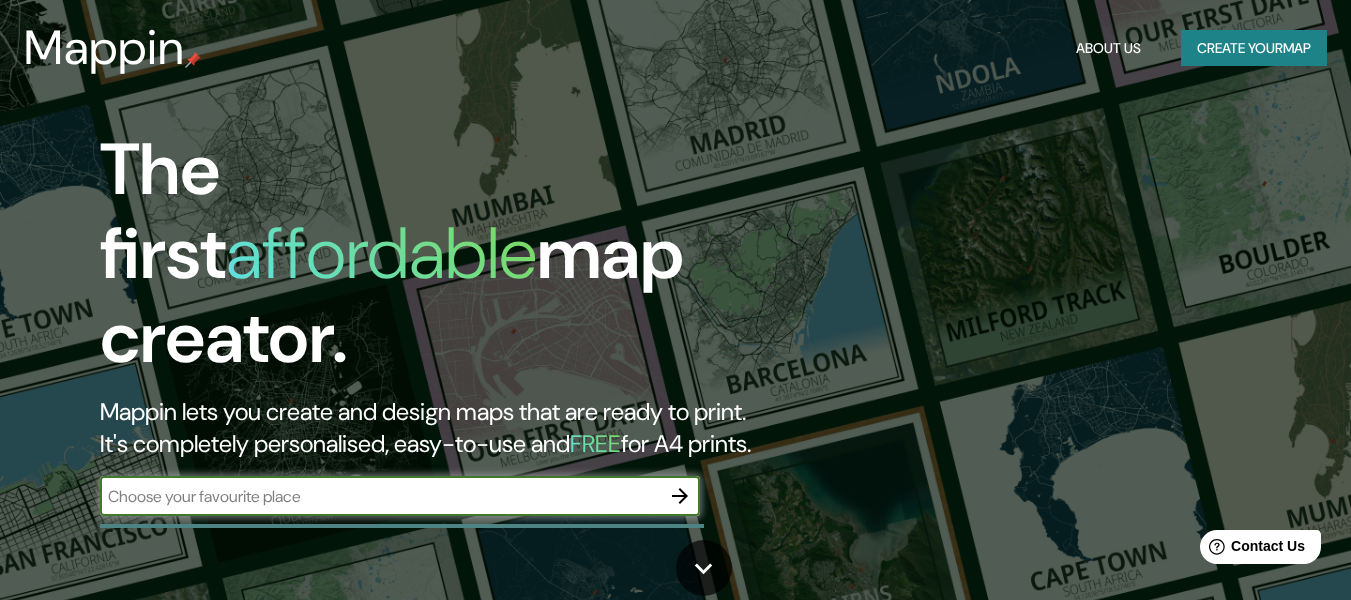 click at bounding box center (380, 496) 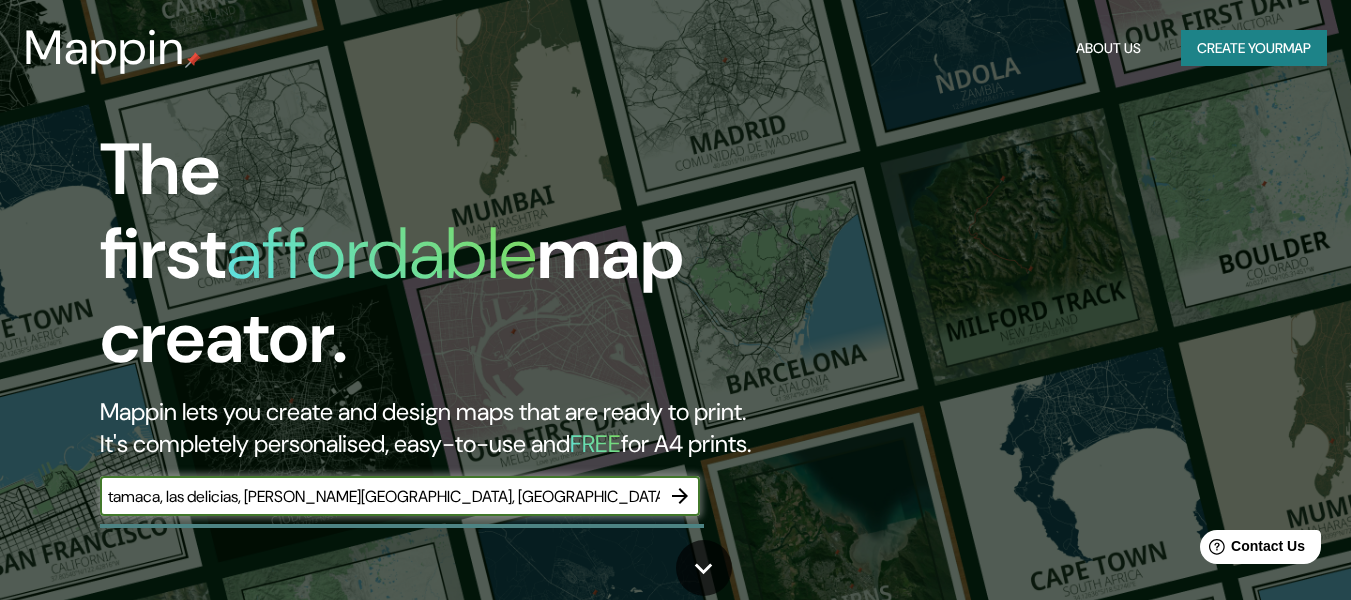type on "tamaca, las delicias, [PERSON_NAME][GEOGRAPHIC_DATA], [GEOGRAPHIC_DATA]" 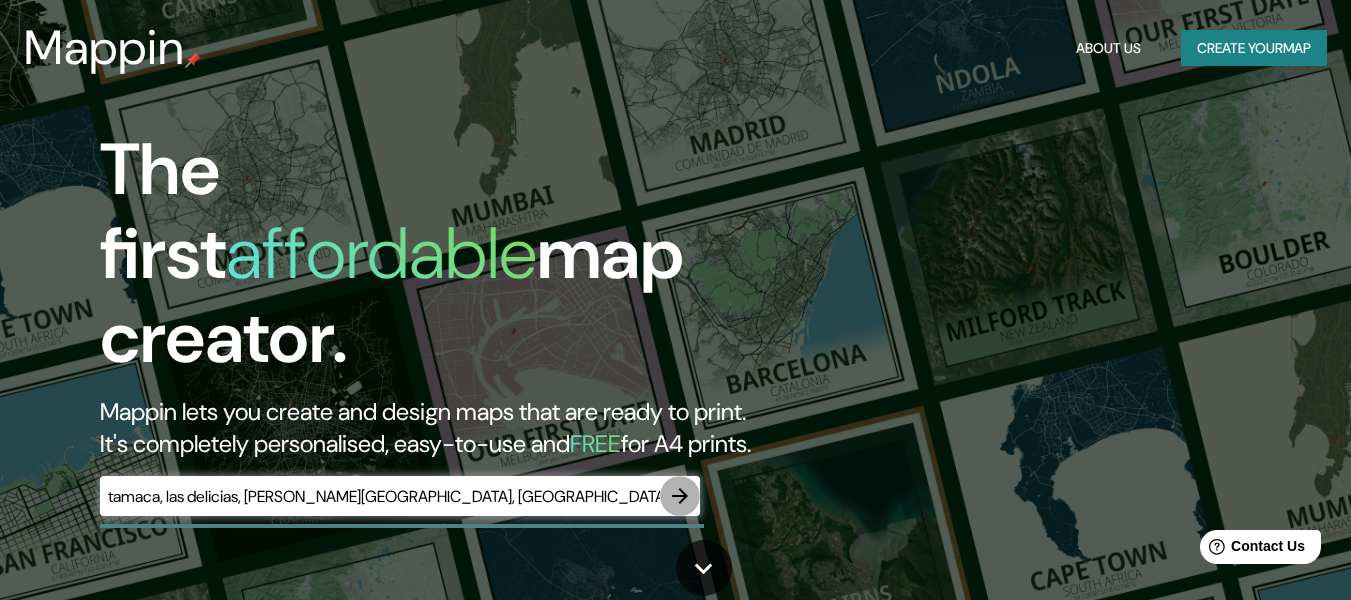 click 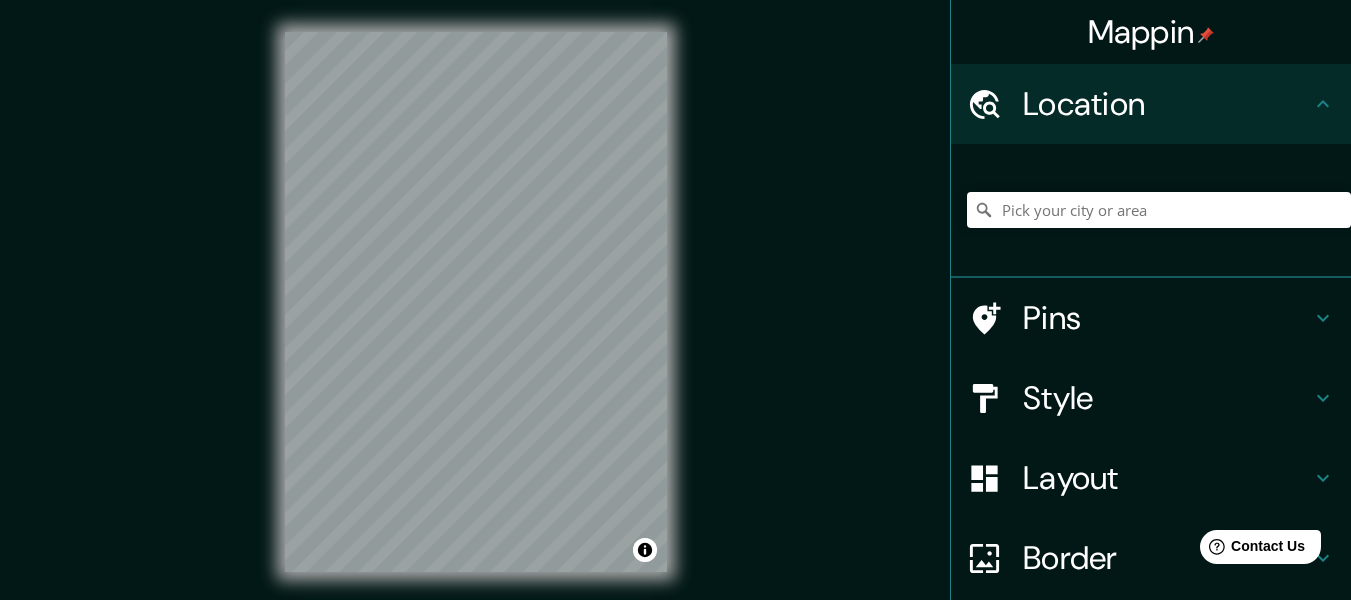 click 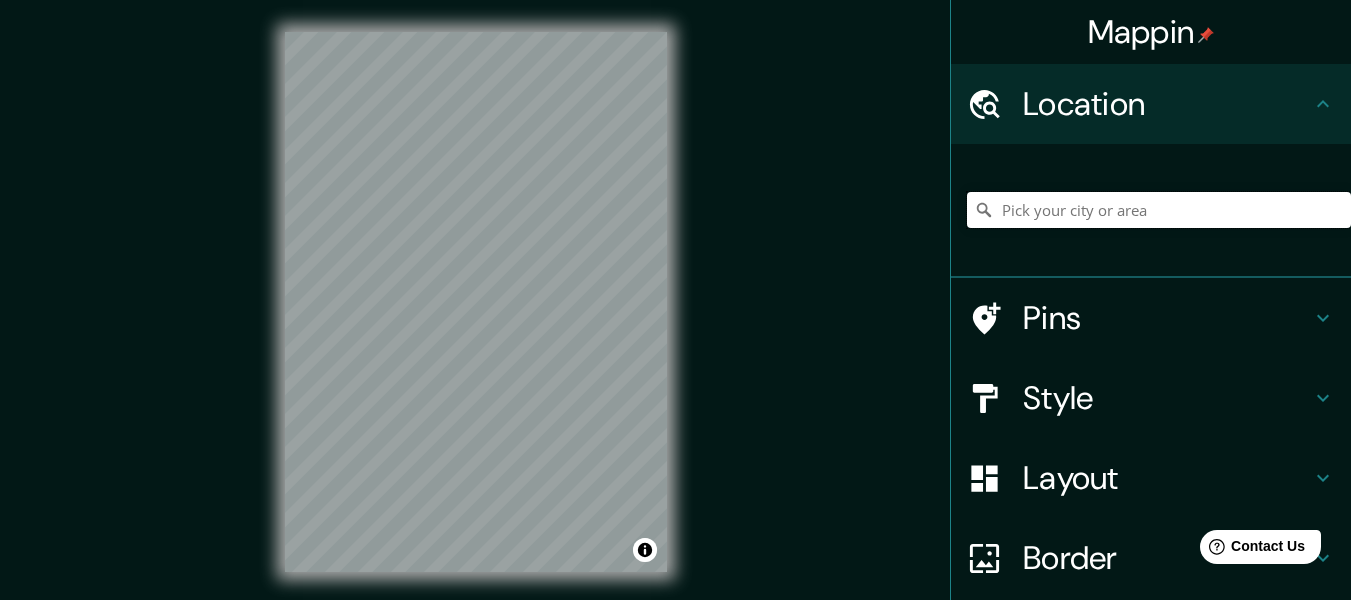 click at bounding box center [1159, 210] 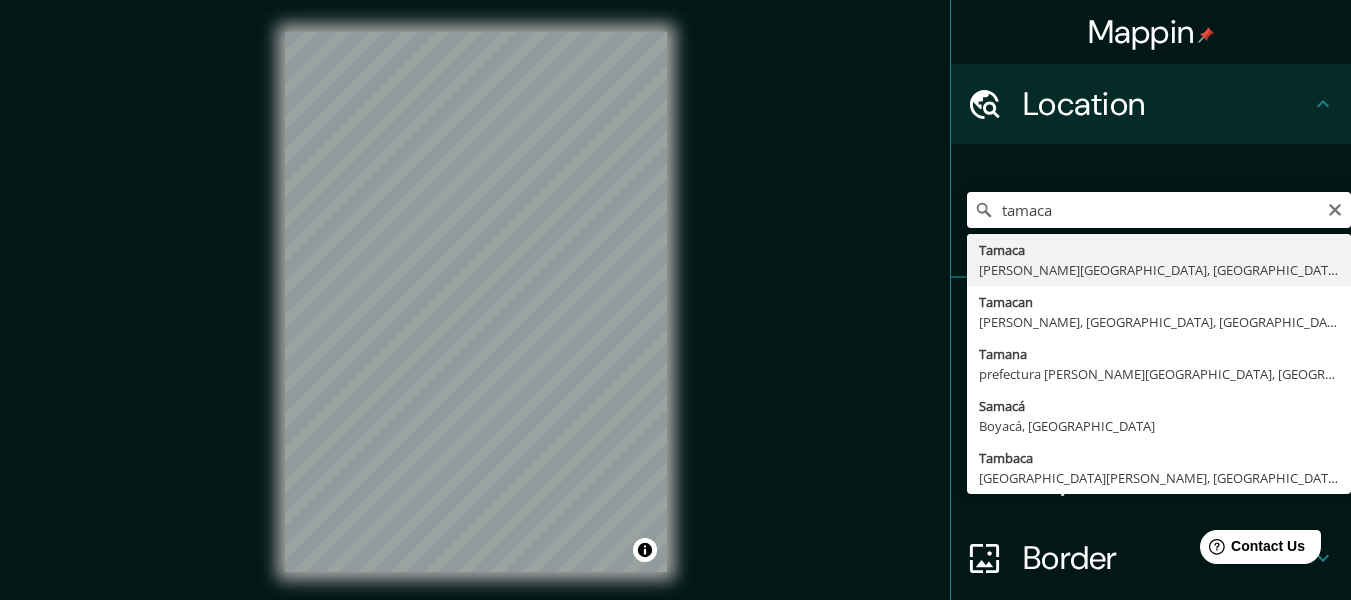 type on "Tamaca, [PERSON_NAME][GEOGRAPHIC_DATA], [GEOGRAPHIC_DATA]" 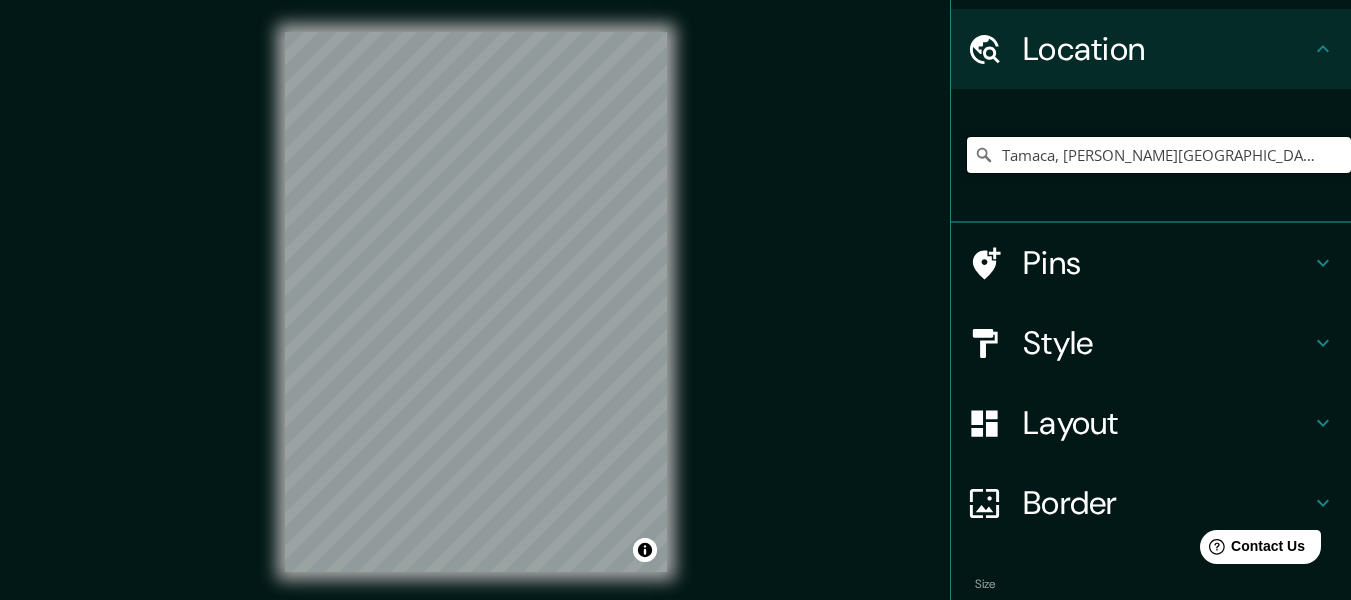 scroll, scrollTop: 165, scrollLeft: 0, axis: vertical 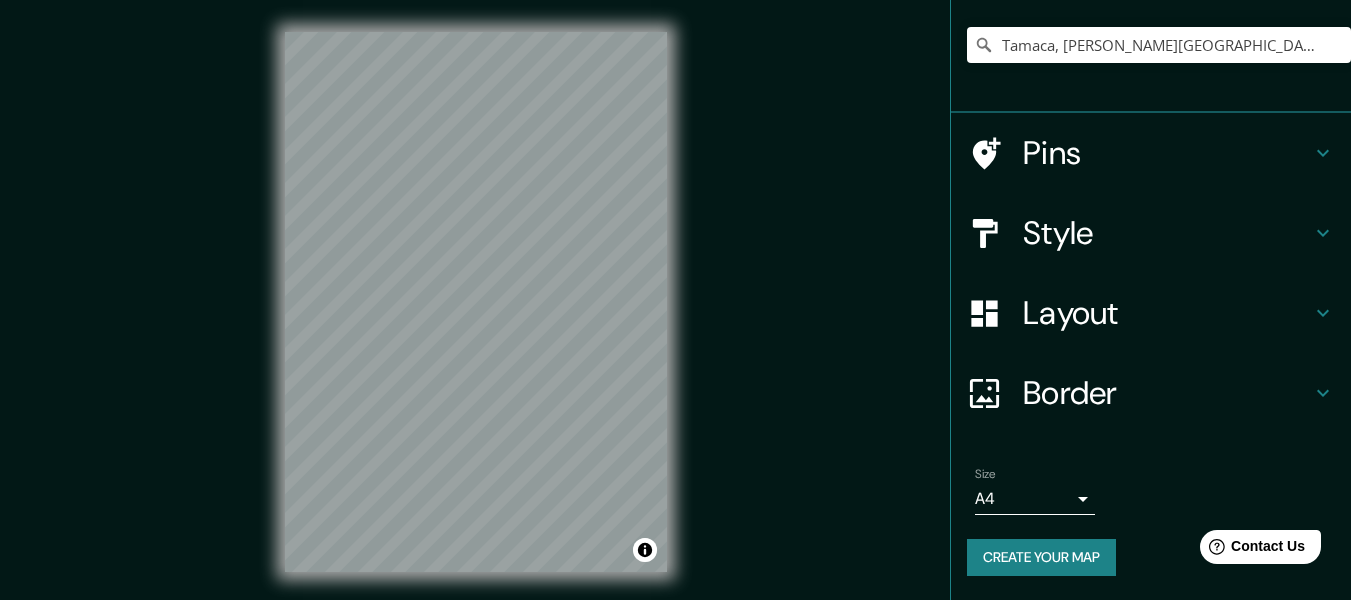 click on "Mappin Location [GEOGRAPHIC_DATA], [GEOGRAPHIC_DATA][PERSON_NAME][GEOGRAPHIC_DATA], [GEOGRAPHIC_DATA] Pins Style Layout Border Choose a border.  Hint : you can make layers of the frame opaque to create some cool effects. None Simple Transparent Fancy Size A4 single Create your map © Mapbox   © OpenStreetMap   Improve this map Any problems, suggestions, or concerns please email    [EMAIL_ADDRESS][DOMAIN_NAME] . . ." at bounding box center (675, 300) 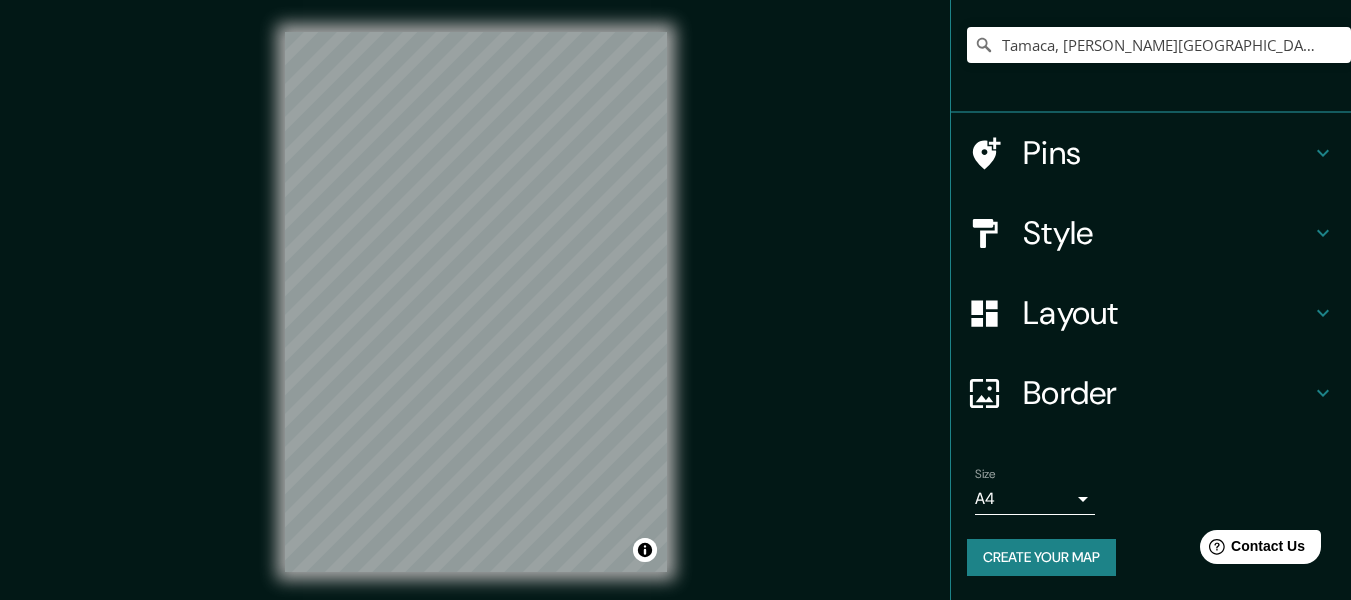 click on "© Mapbox   © OpenStreetMap   Improve this map" at bounding box center [476, 302] 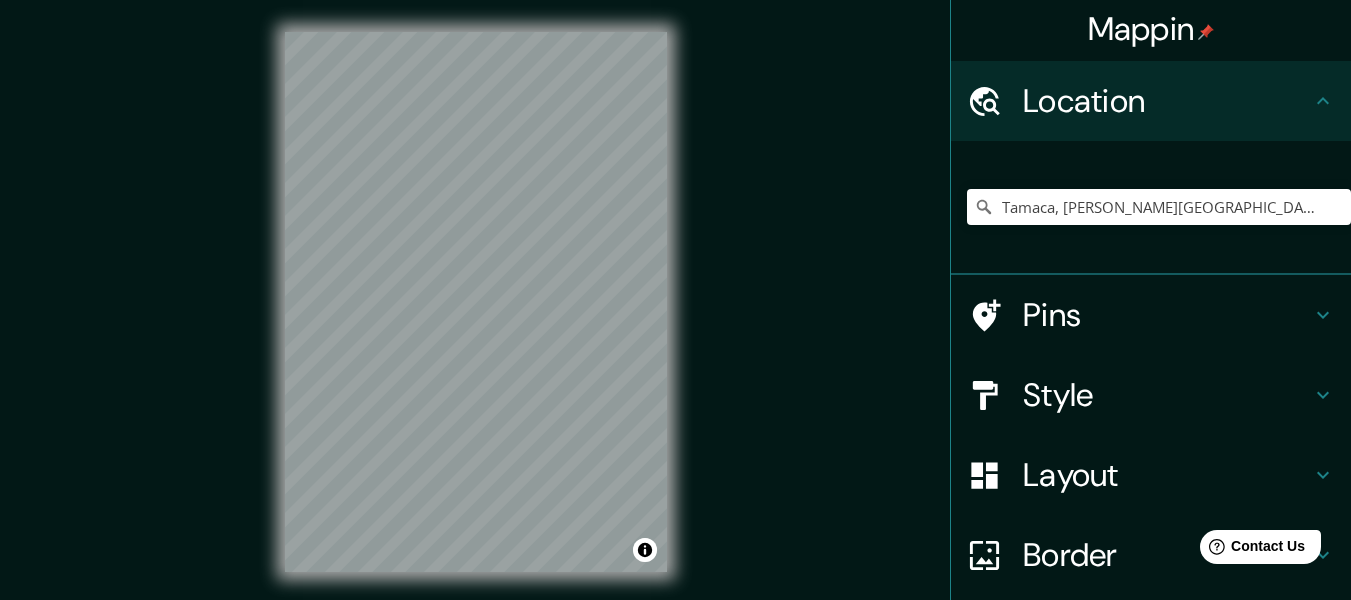 scroll, scrollTop: 0, scrollLeft: 0, axis: both 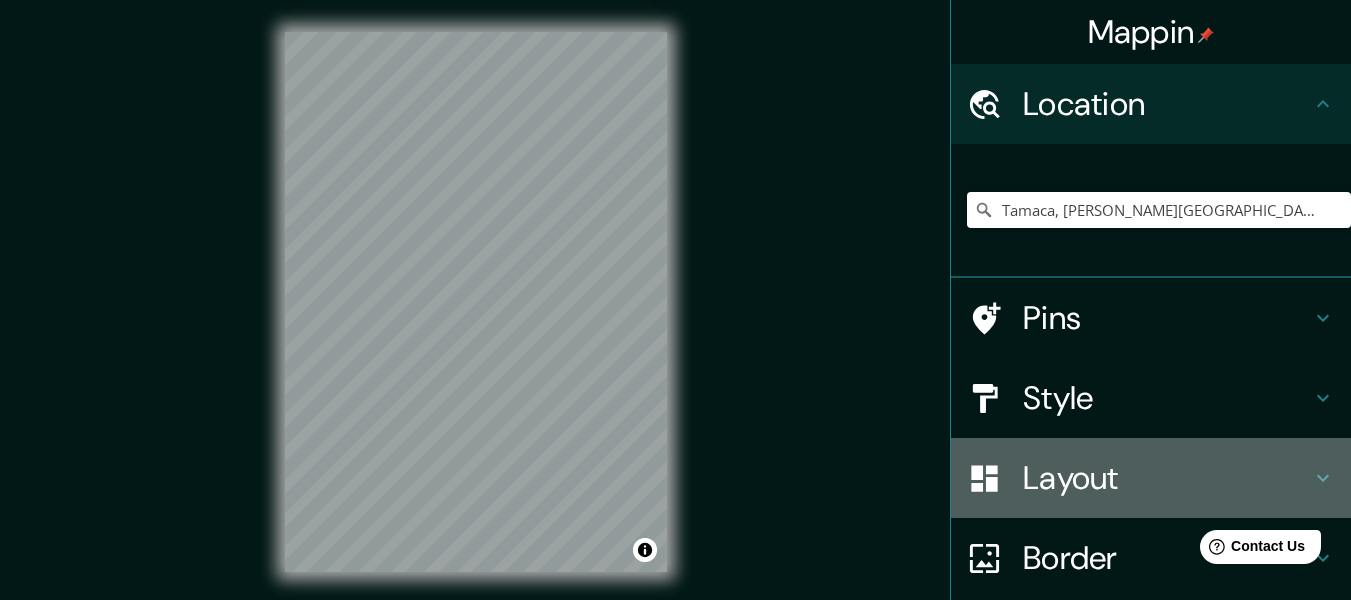 click on "Layout" at bounding box center [1167, 478] 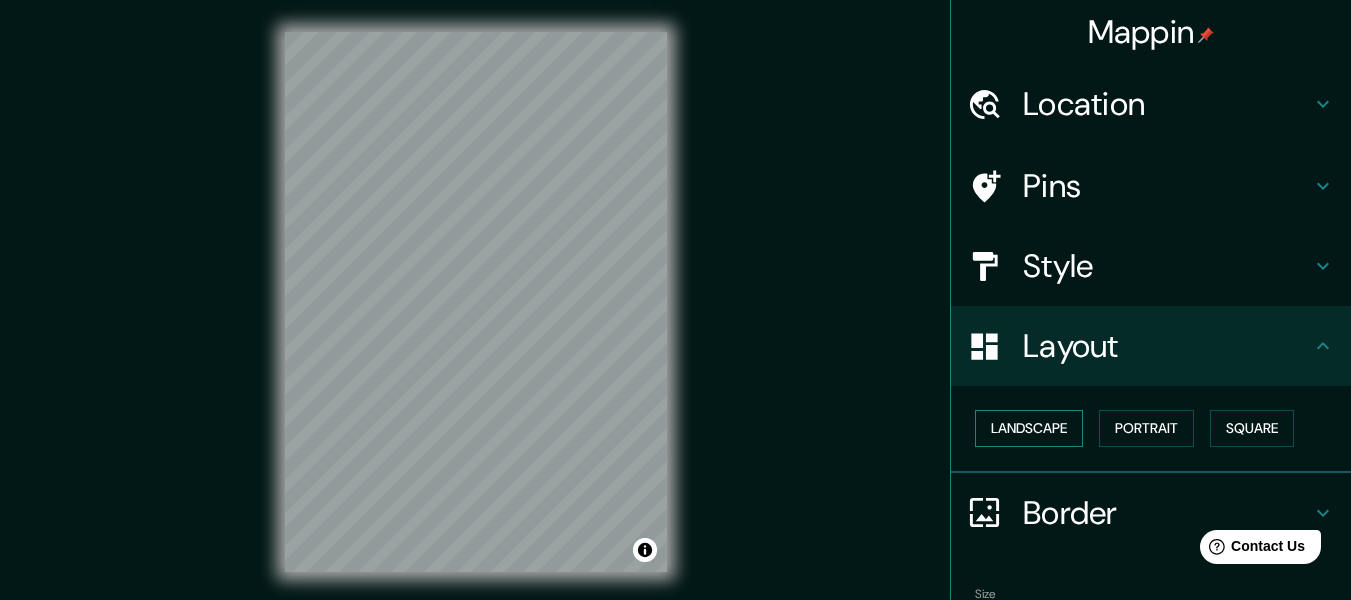 click on "Landscape" at bounding box center [1029, 428] 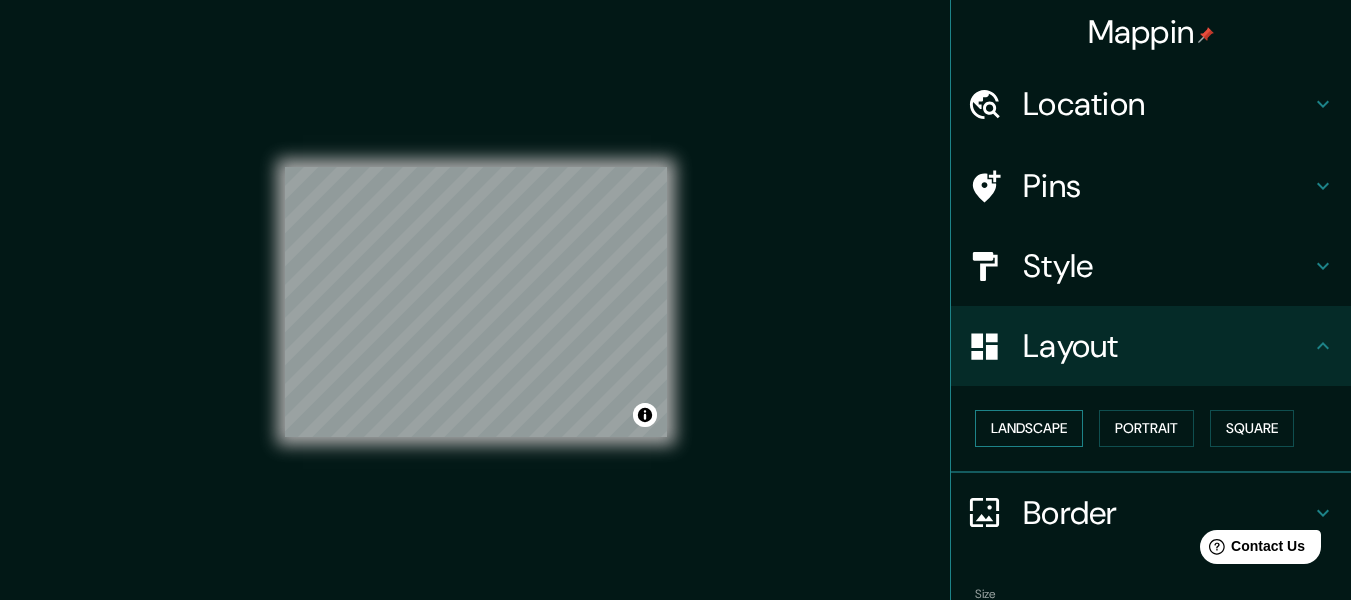 click on "Landscape" at bounding box center [1029, 428] 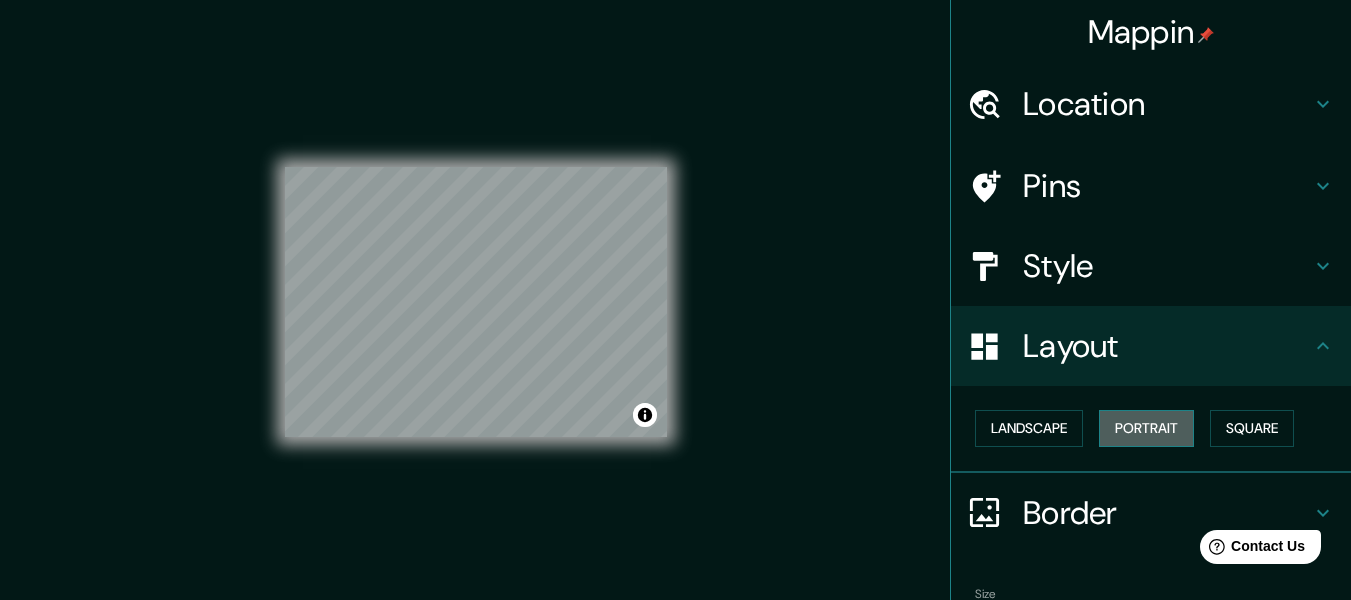 click on "Portrait" at bounding box center (1146, 428) 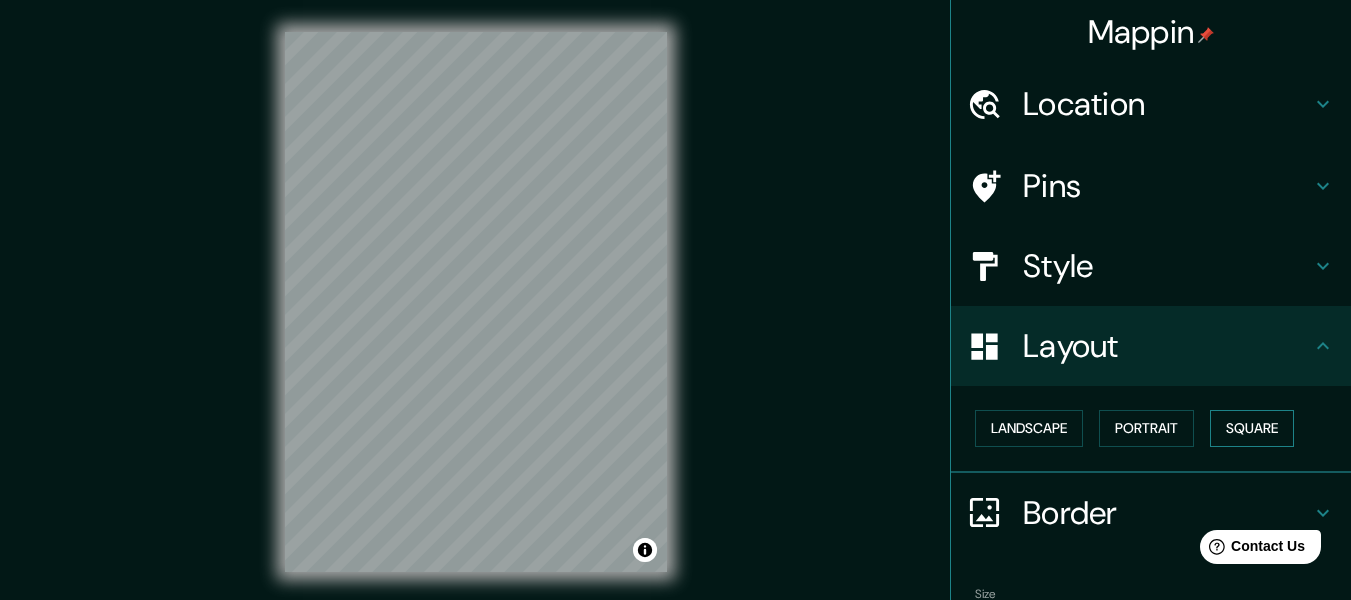 click on "Square" at bounding box center [1252, 428] 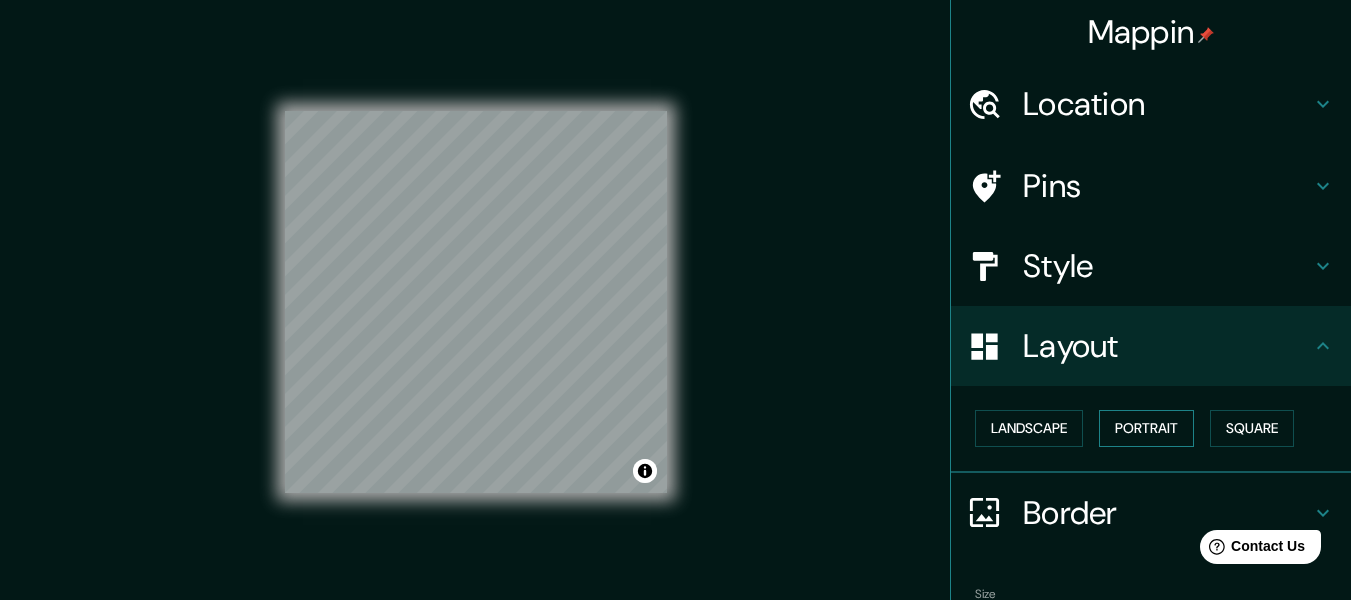 click on "Portrait" at bounding box center (1146, 428) 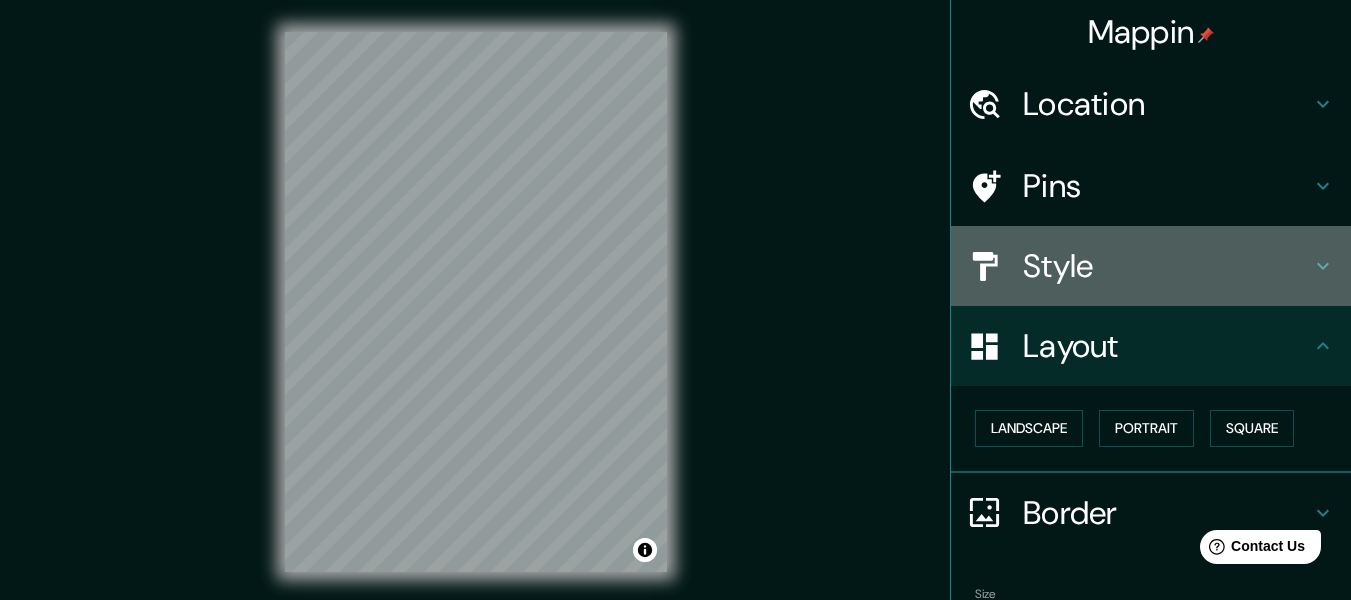 click on "Style" at bounding box center [1167, 266] 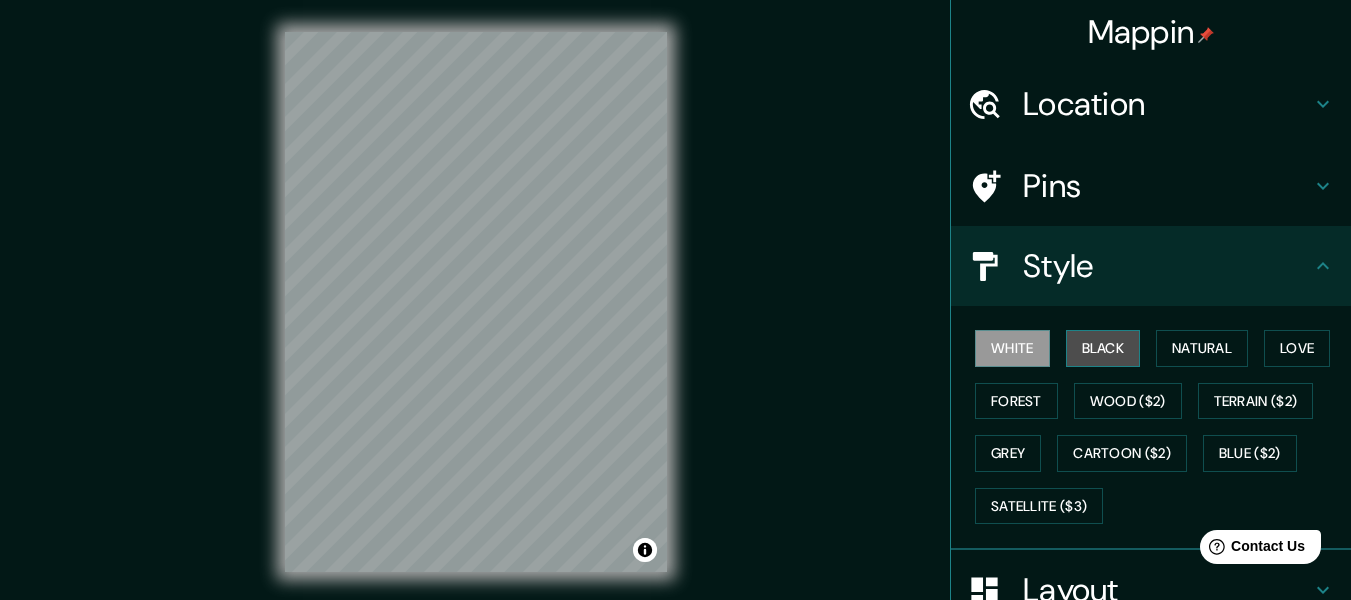 click on "Black" at bounding box center (1103, 348) 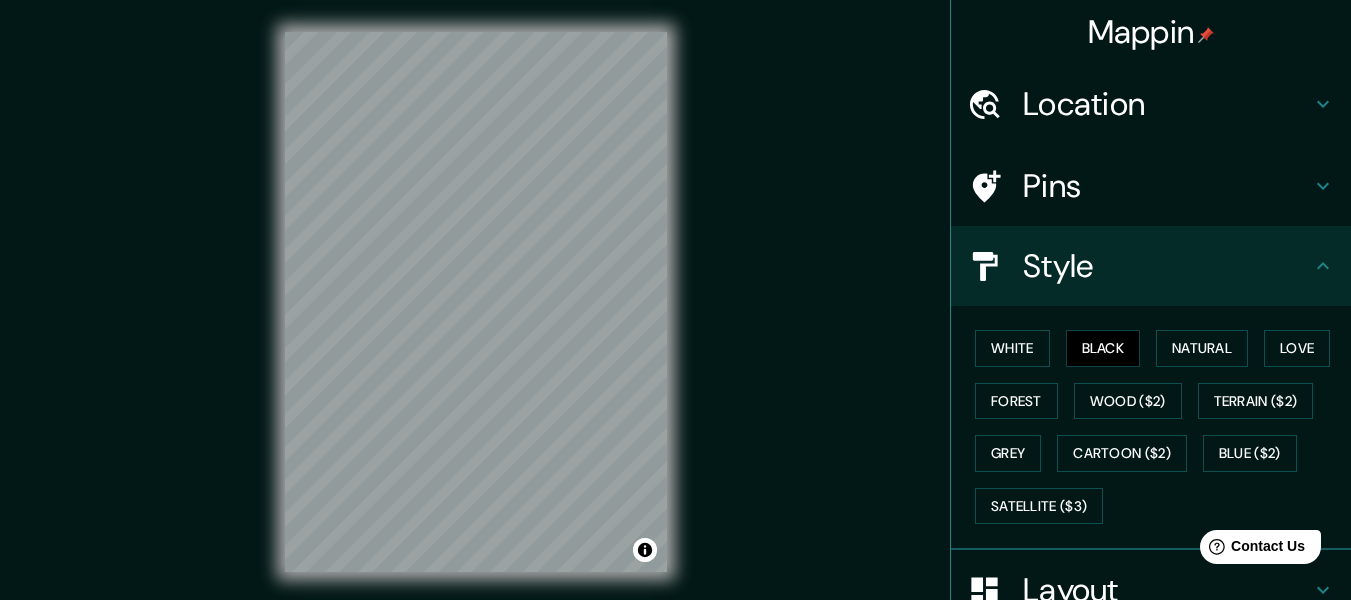 click on "© Mapbox   © OpenStreetMap   Improve this map" at bounding box center [476, 302] 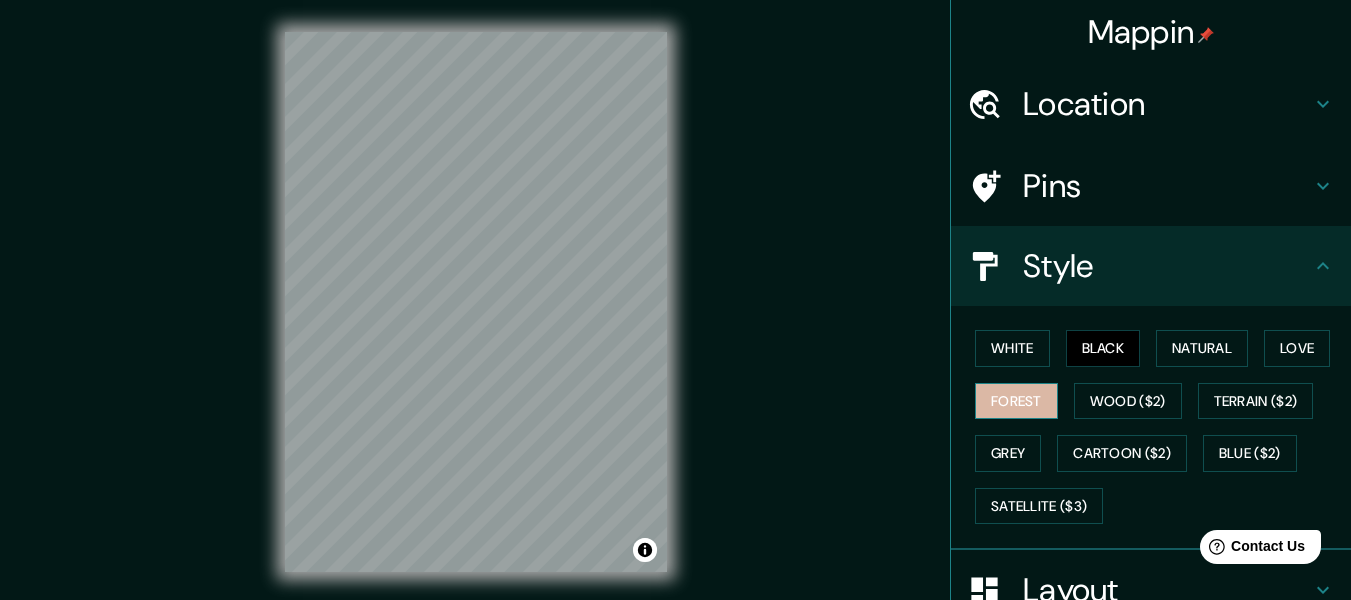 click on "Forest" at bounding box center [1016, 401] 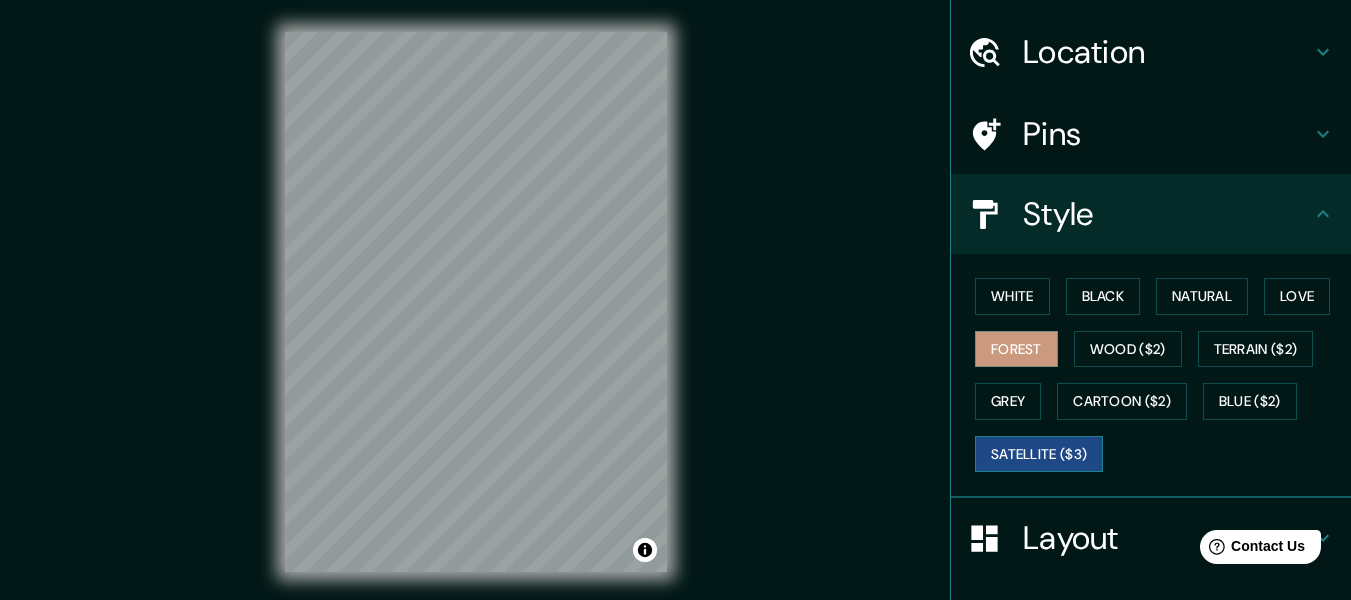 scroll, scrollTop: 100, scrollLeft: 0, axis: vertical 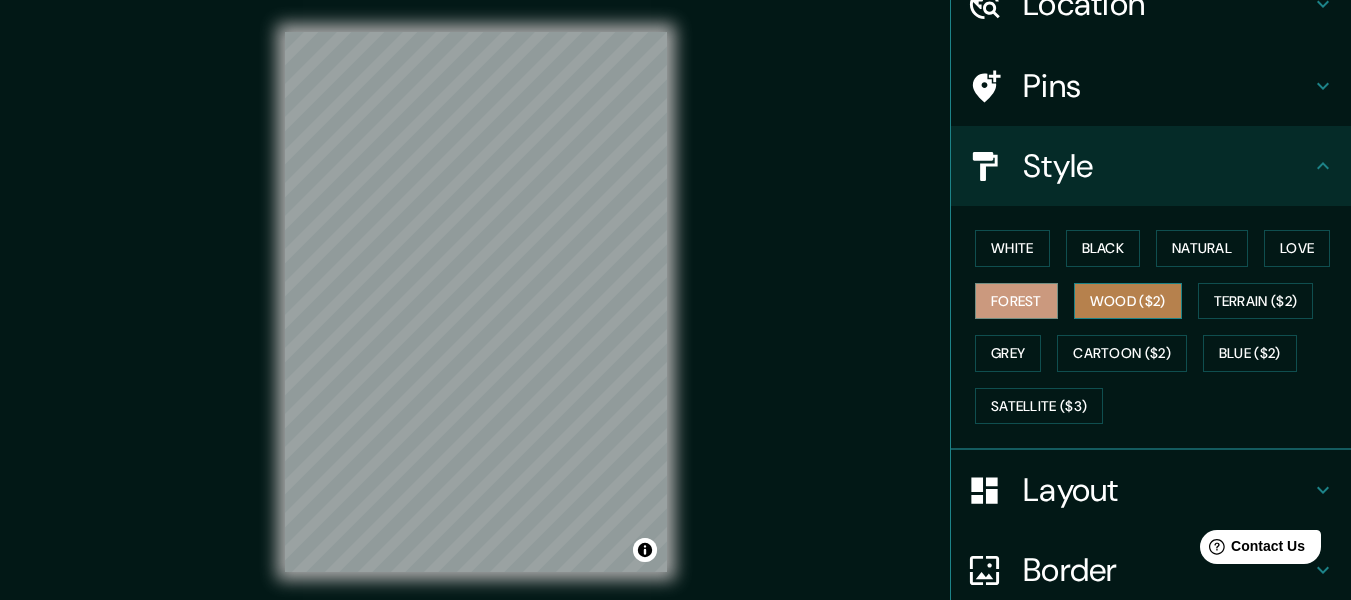 click on "Wood ($2)" at bounding box center (1128, 301) 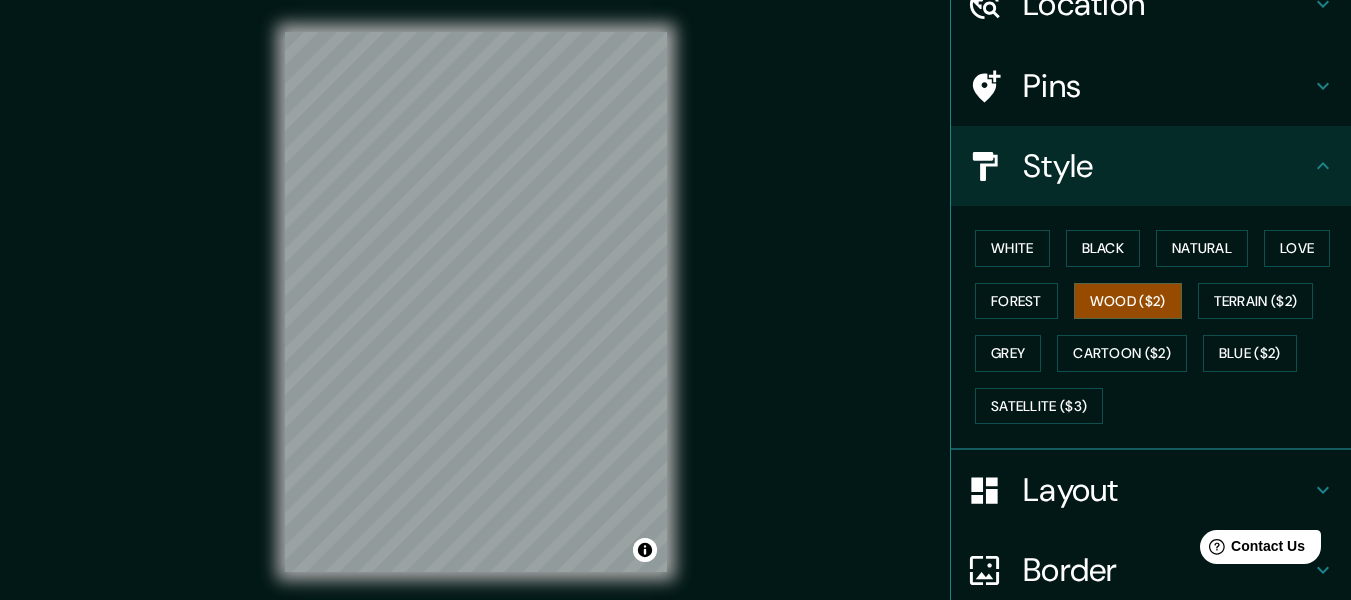 click on "Mappin Location [GEOGRAPHIC_DATA], [GEOGRAPHIC_DATA][PERSON_NAME][GEOGRAPHIC_DATA], [GEOGRAPHIC_DATA] Pins Style [PERSON_NAME] Black Natural Love Forest [PERSON_NAME] ($2) Terrain ($2) Grey Cartoon ($2) Blue ($2) Satellite ($3) Layout Border Choose a border.  Hint : you can make layers of the frame opaque to create some cool effects. None Simple Transparent Fancy Size A4 single Create your map © Mapbox   © OpenStreetMap   Improve this map Any problems, suggestions, or concerns please email    [EMAIL_ADDRESS][DOMAIN_NAME] . . ." at bounding box center (675, 318) 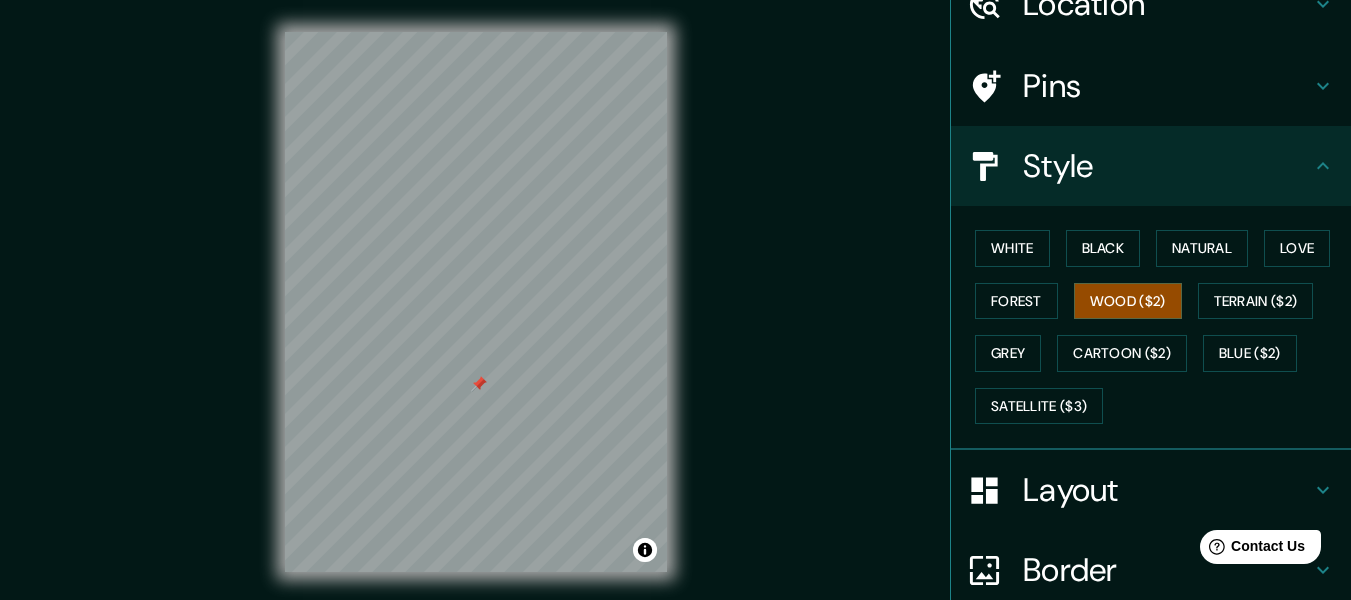 click at bounding box center [479, 384] 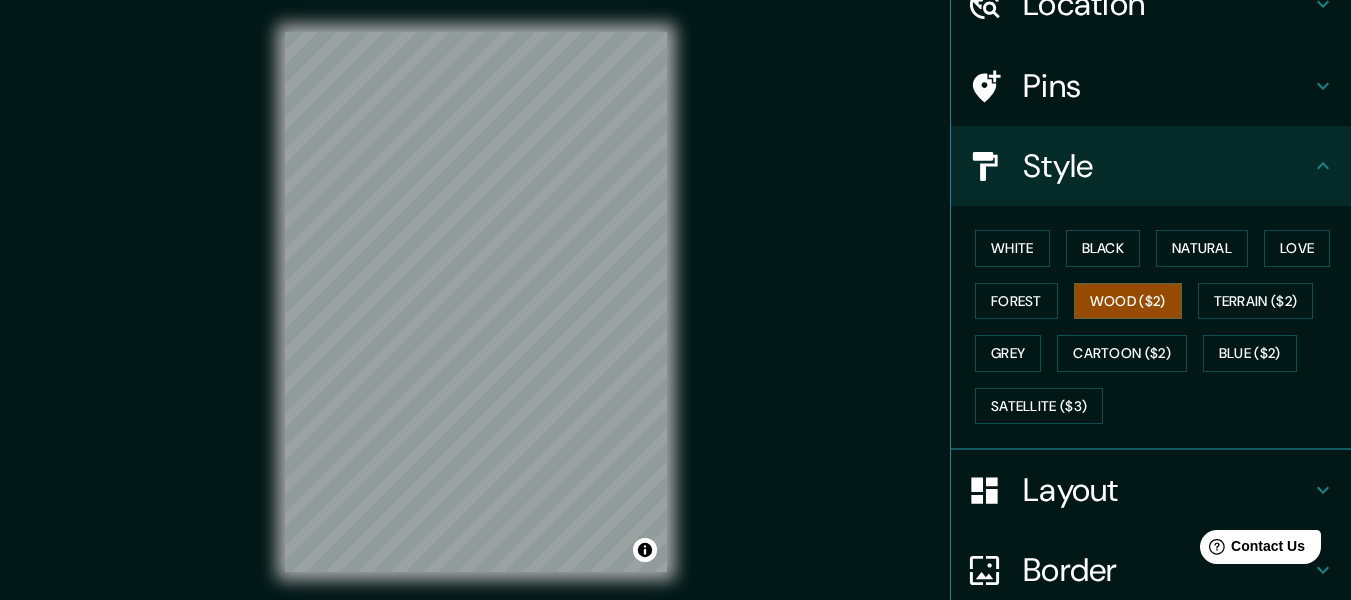 click on "Mappin Location [GEOGRAPHIC_DATA], [GEOGRAPHIC_DATA][PERSON_NAME][GEOGRAPHIC_DATA], [GEOGRAPHIC_DATA] Pins Style [PERSON_NAME] Black Natural Love Forest [PERSON_NAME] ($2) Terrain ($2) Grey Cartoon ($2) Blue ($2) Satellite ($3) Layout Border Choose a border.  Hint : you can make layers of the frame opaque to create some cool effects. None Simple Transparent Fancy Size A4 single Create your map © Mapbox   © OpenStreetMap   Improve this map Any problems, suggestions, or concerns please email    [EMAIL_ADDRESS][DOMAIN_NAME] . . ." at bounding box center [675, 318] 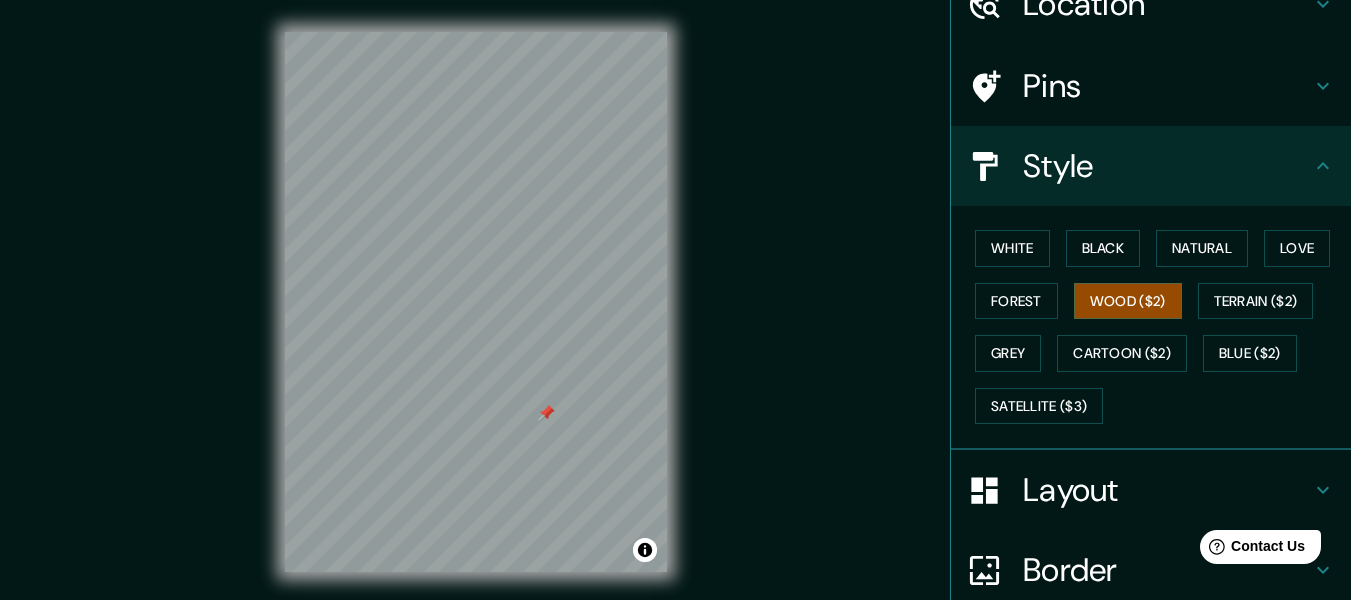 click at bounding box center [547, 413] 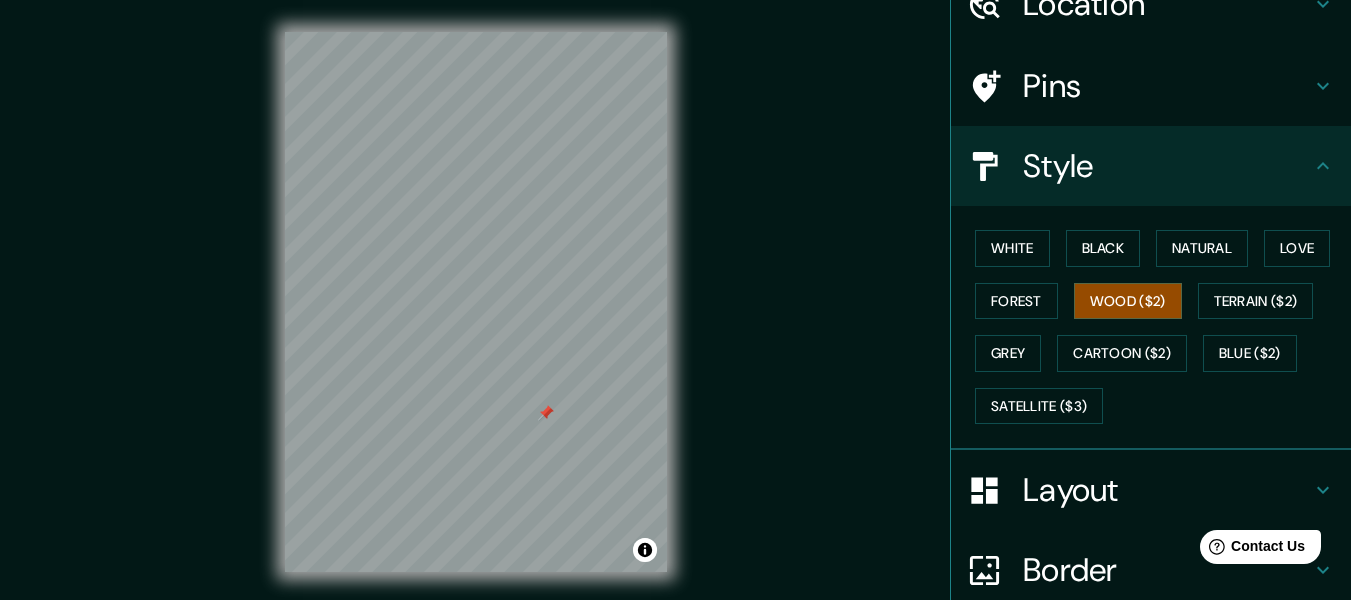 click at bounding box center [546, 413] 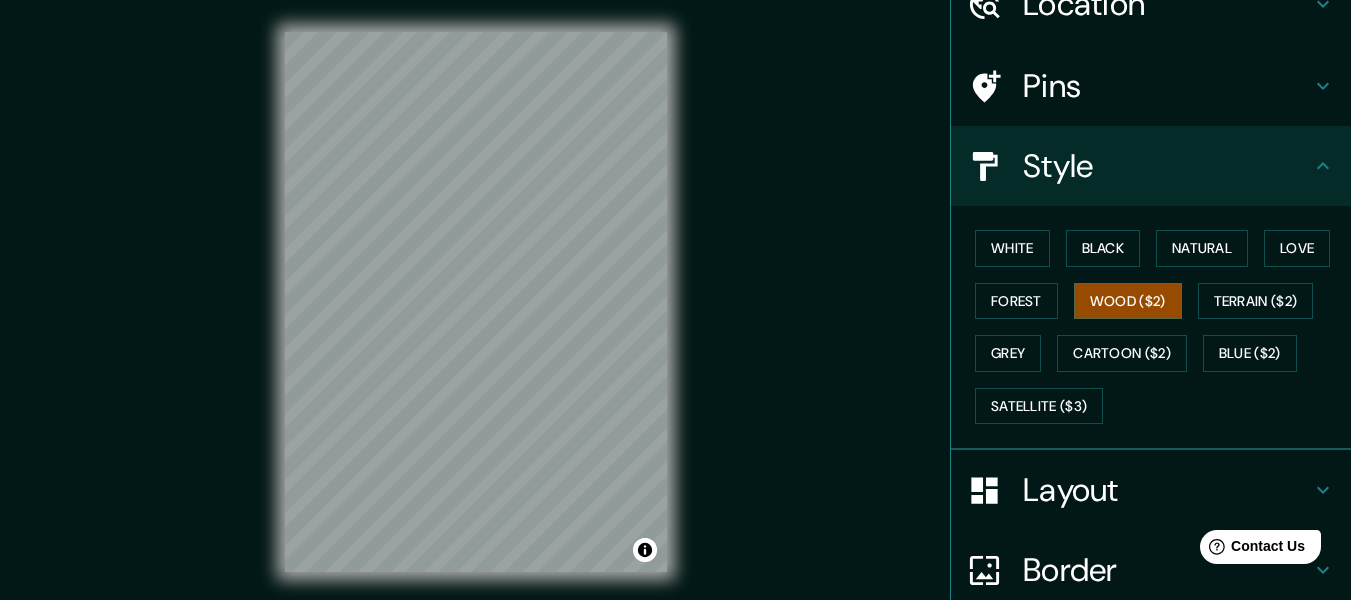 click on "© Mapbox   © OpenStreetMap   Improve this map" at bounding box center (476, 302) 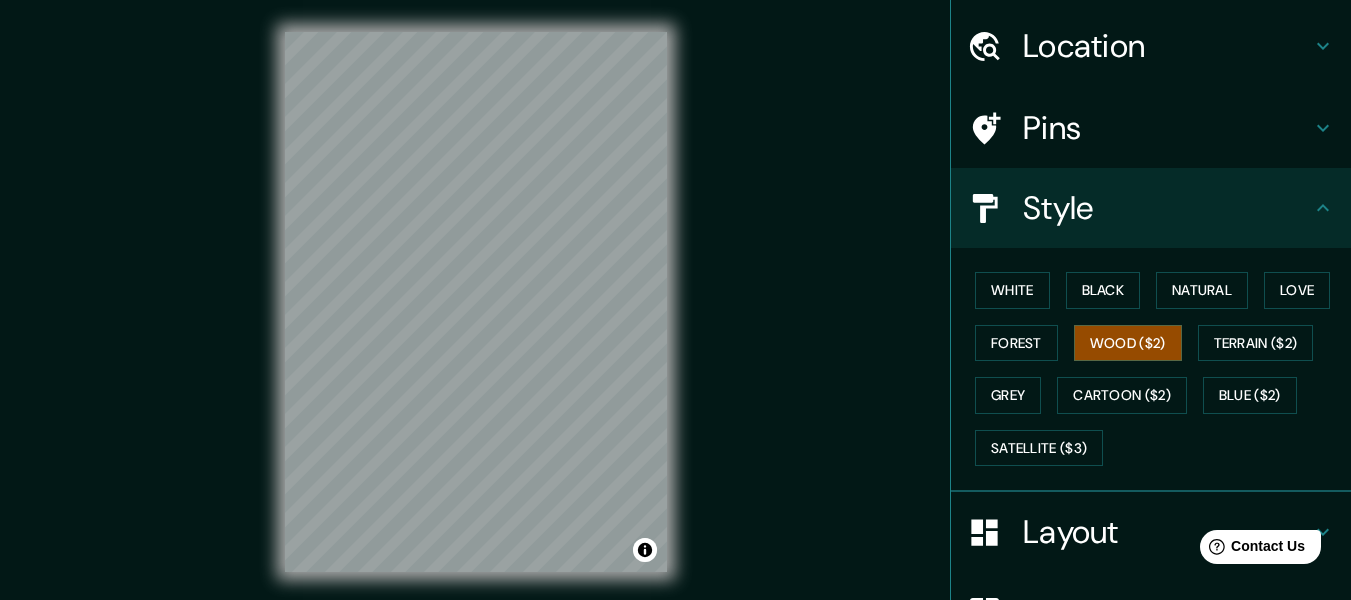 scroll, scrollTop: 0, scrollLeft: 0, axis: both 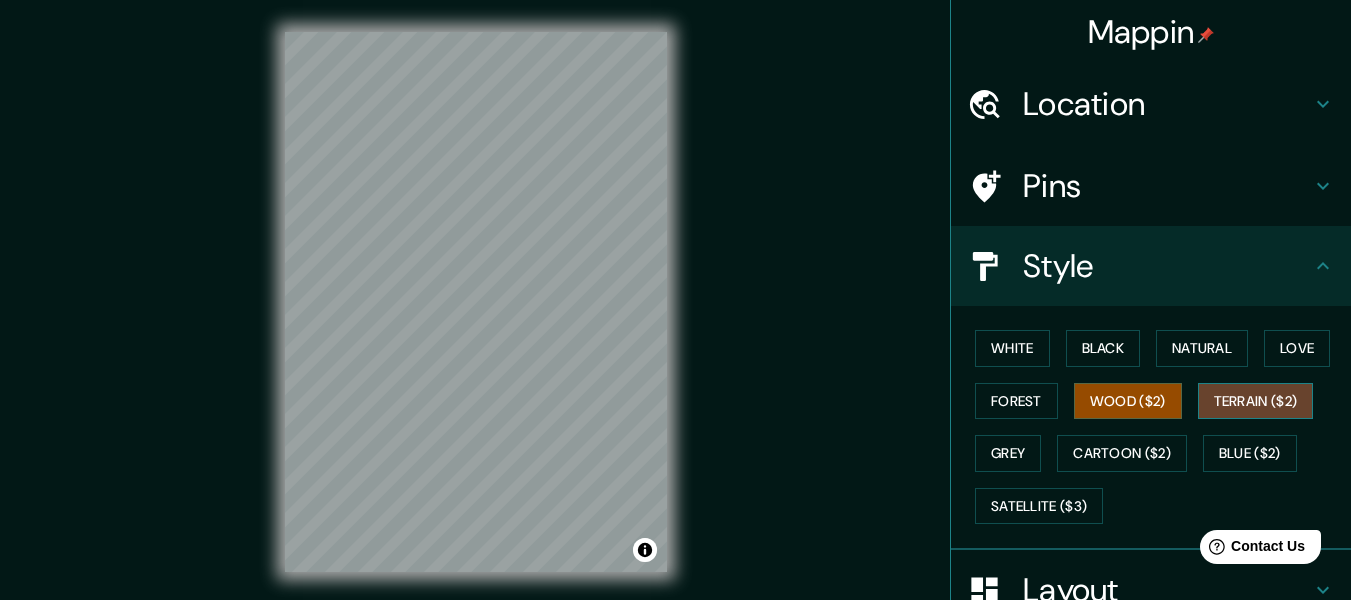 click on "Terrain ($2)" at bounding box center [1256, 401] 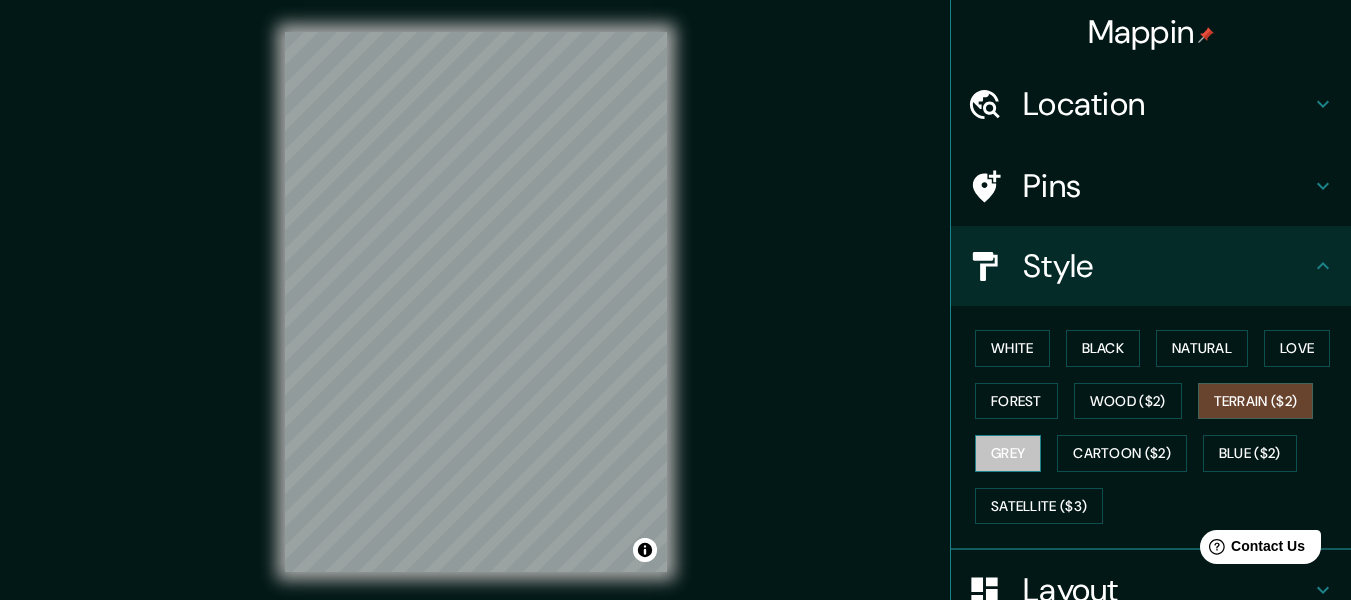 click on "Grey" at bounding box center (1008, 453) 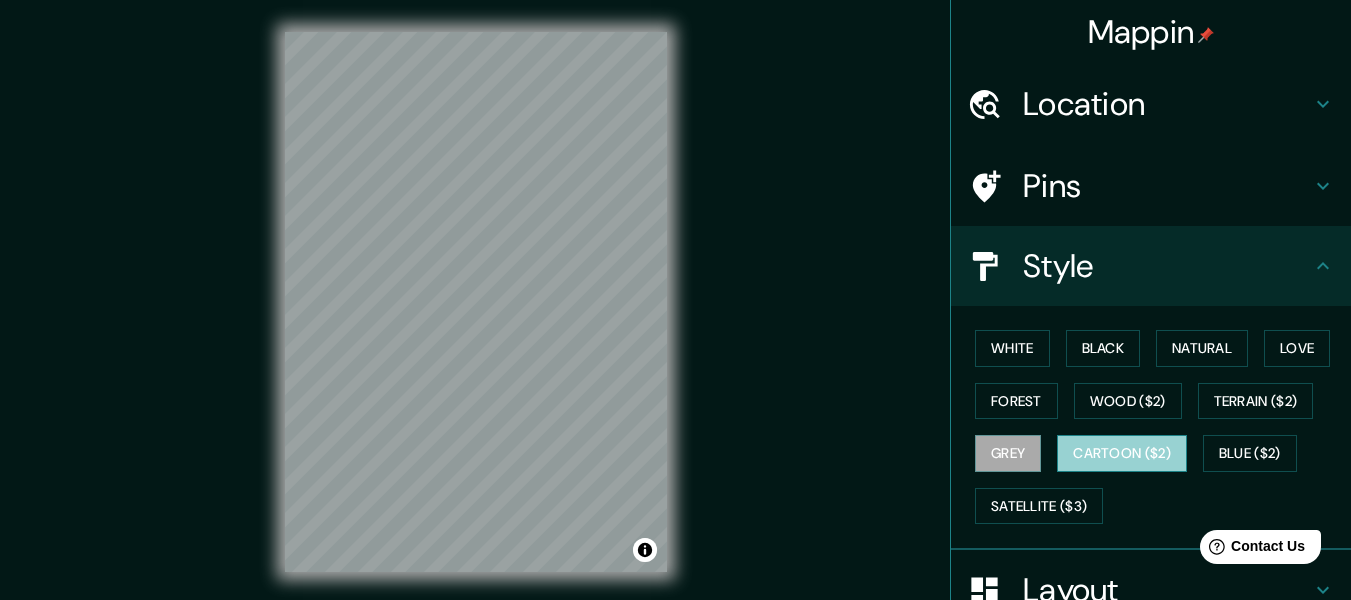 click on "Cartoon ($2)" at bounding box center (1122, 453) 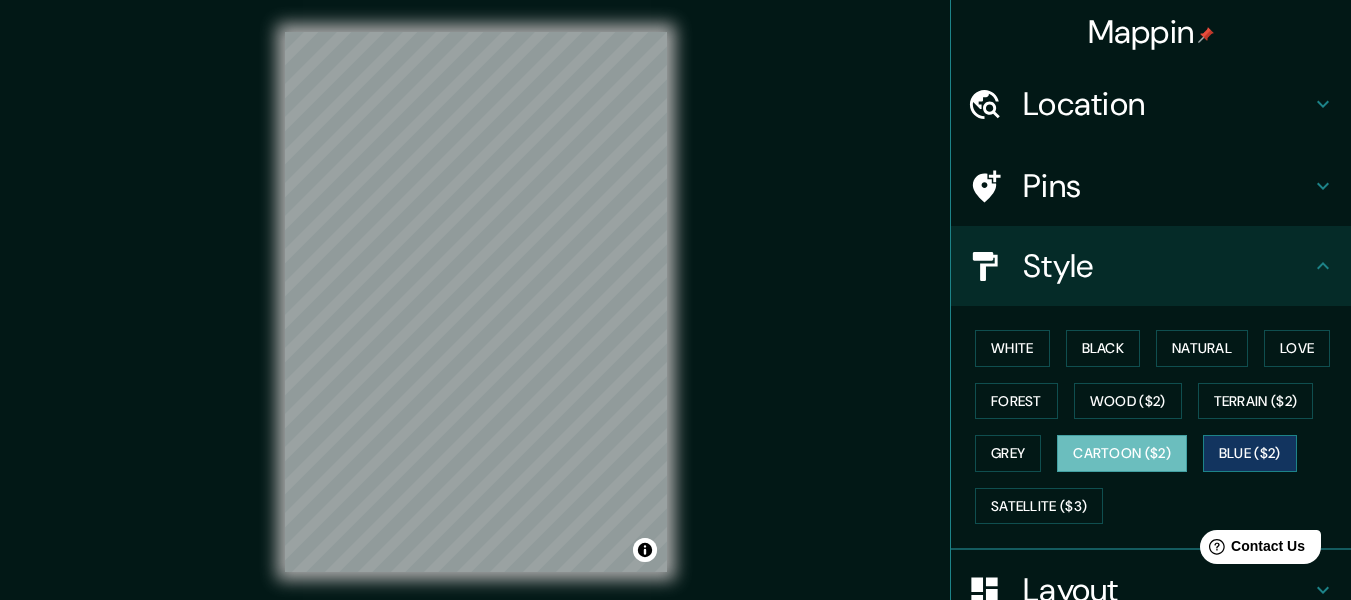 click on "Blue ($2)" at bounding box center (1250, 453) 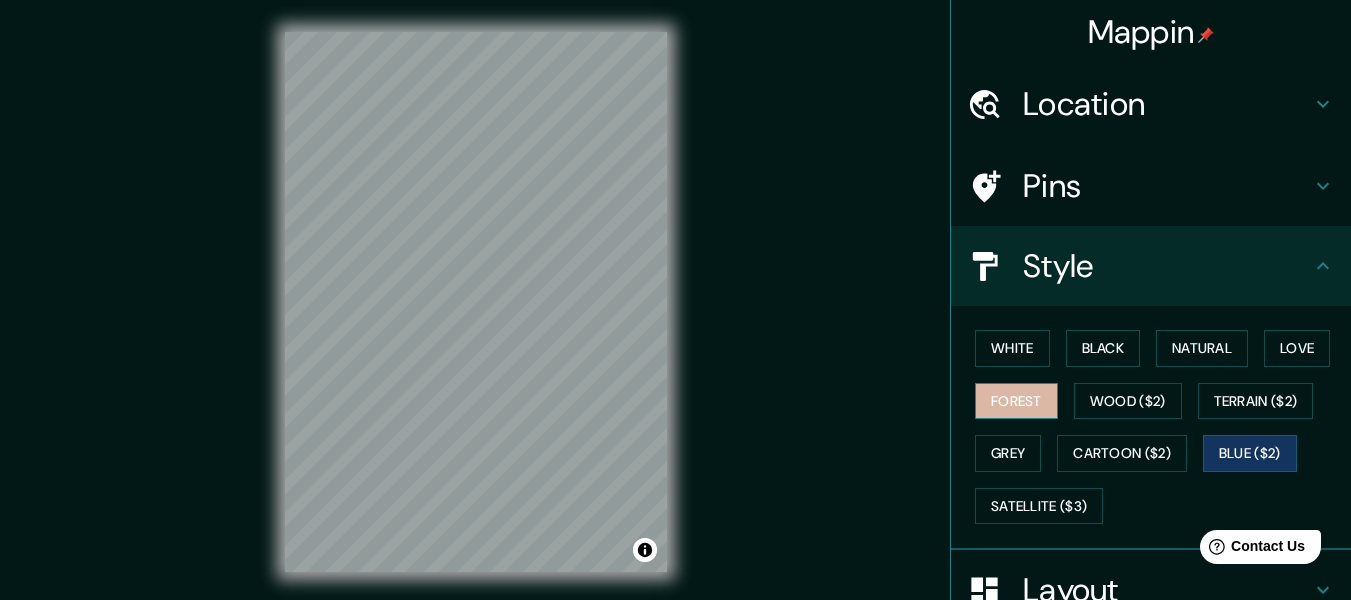 click on "Forest" at bounding box center (1016, 401) 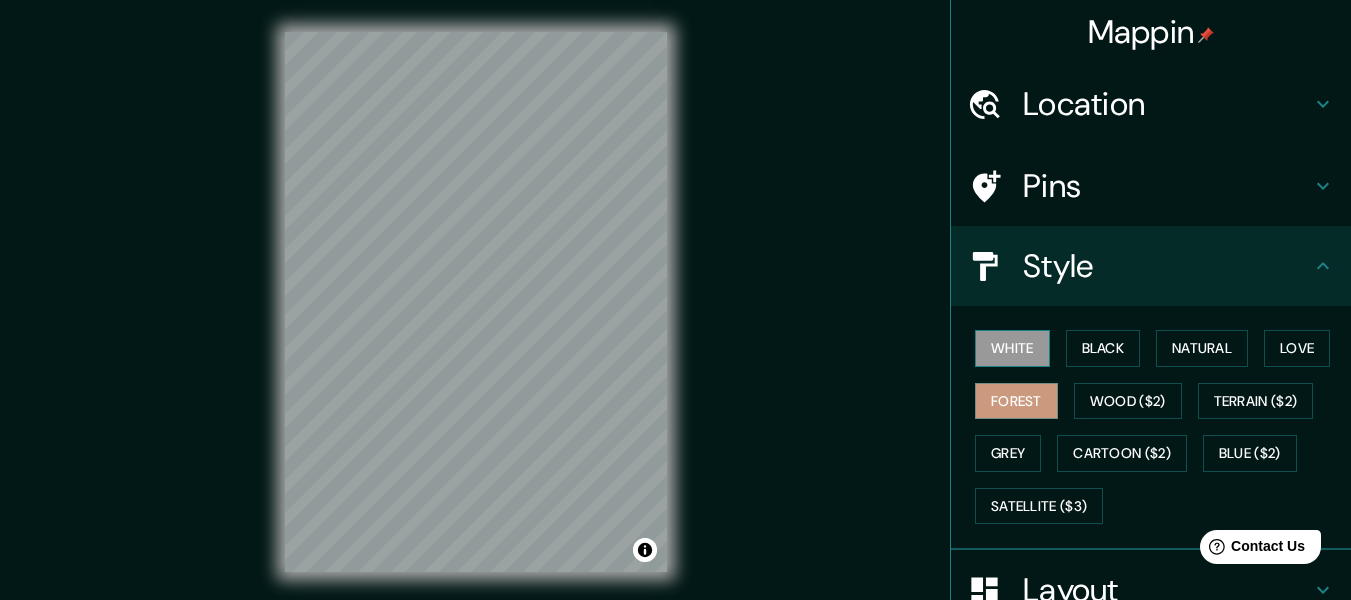 click on "White" at bounding box center [1012, 348] 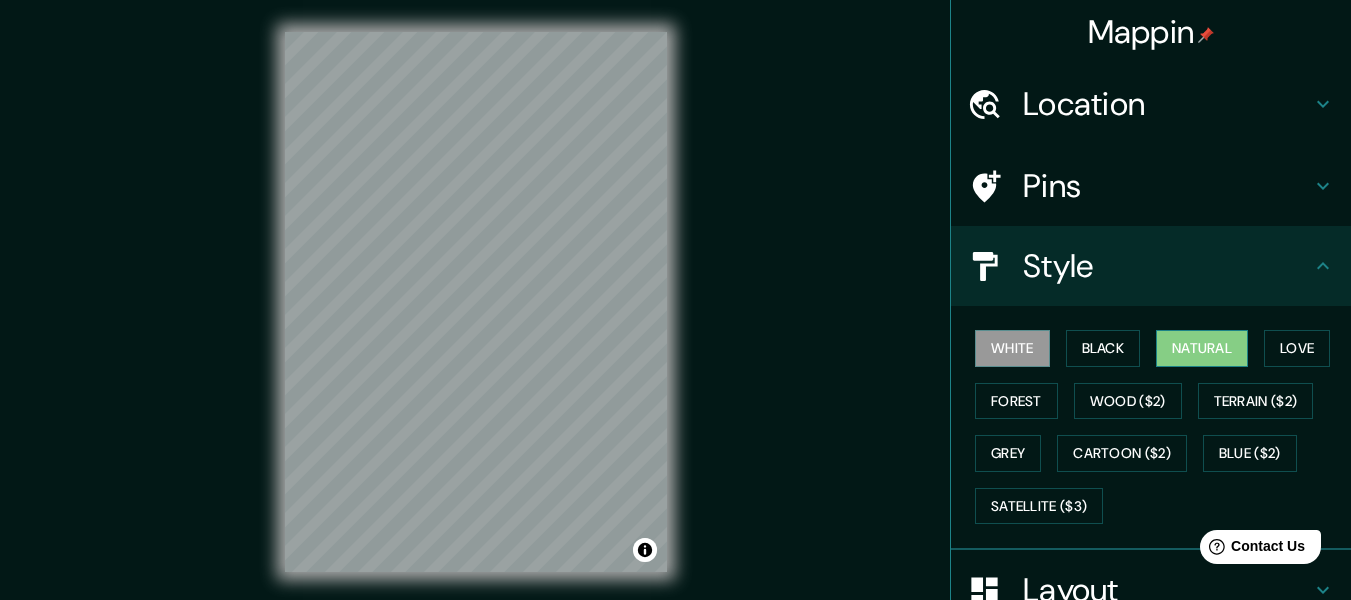 click on "Natural" at bounding box center [1202, 348] 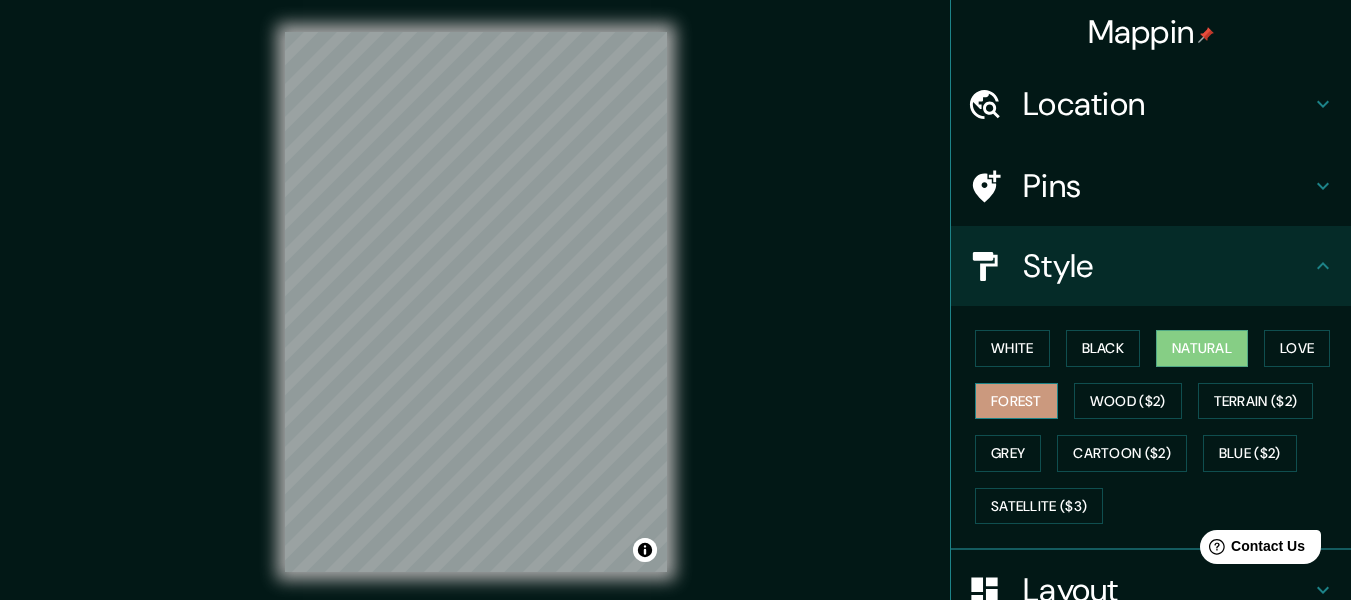 click on "Forest" at bounding box center [1016, 401] 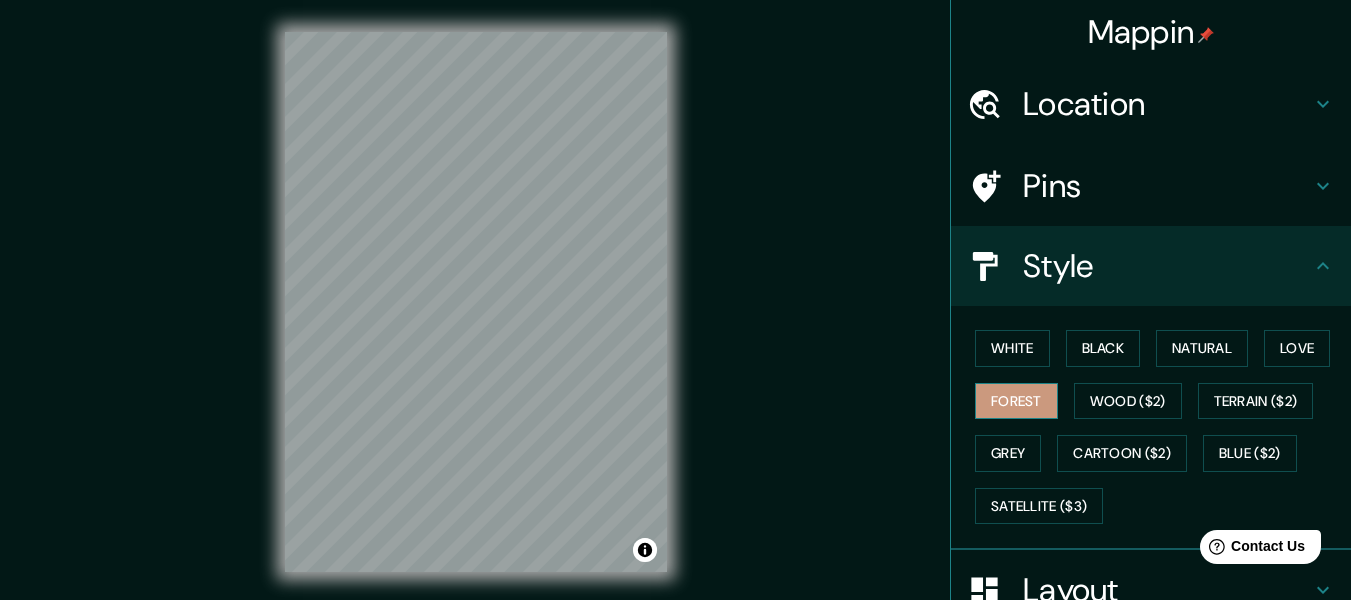 click on "Forest" at bounding box center [1016, 401] 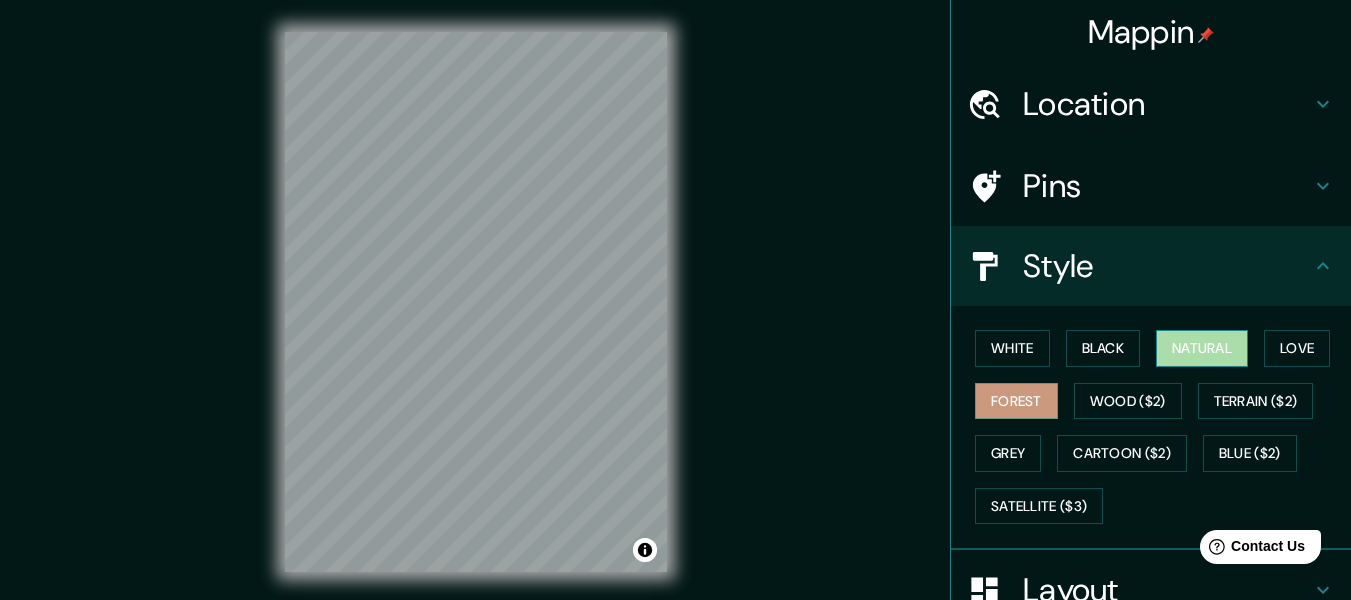 click on "Natural" at bounding box center (1202, 348) 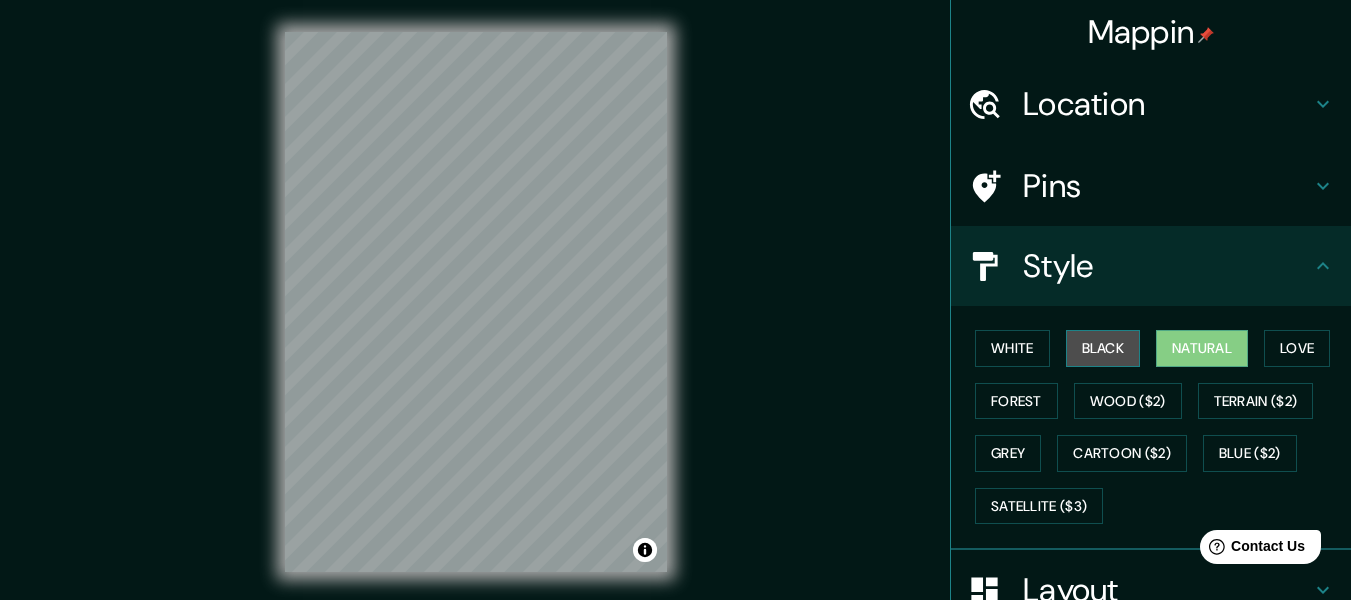 click on "Black" at bounding box center (1103, 348) 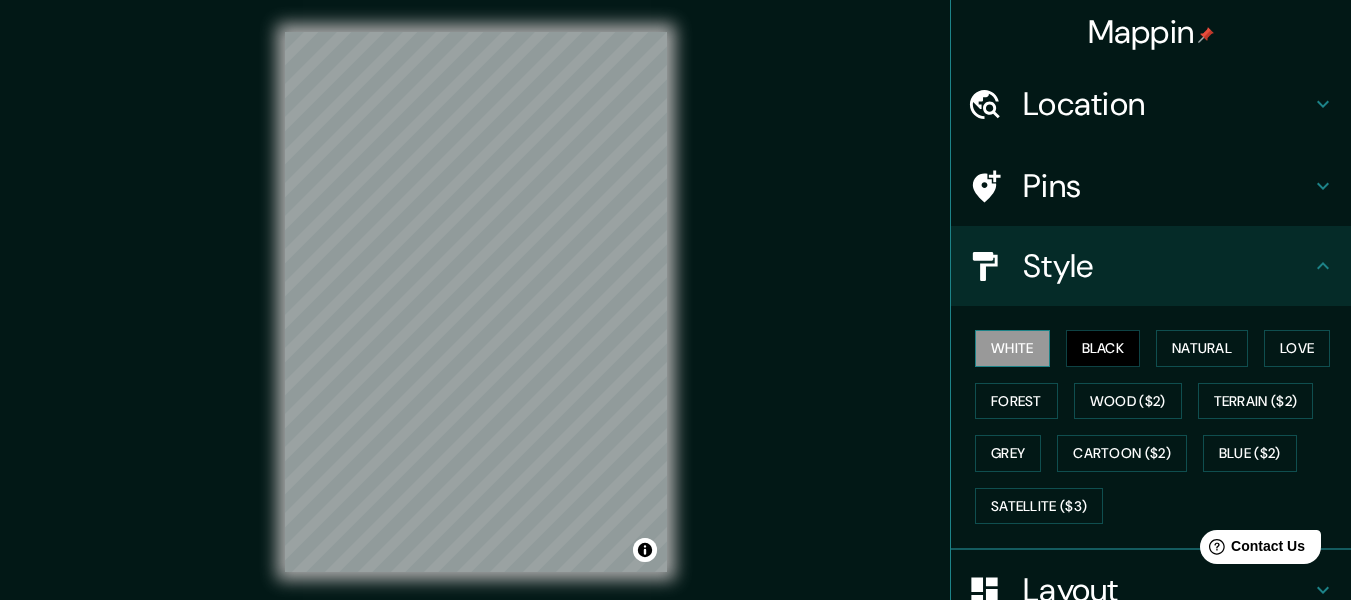 click on "White" at bounding box center (1012, 348) 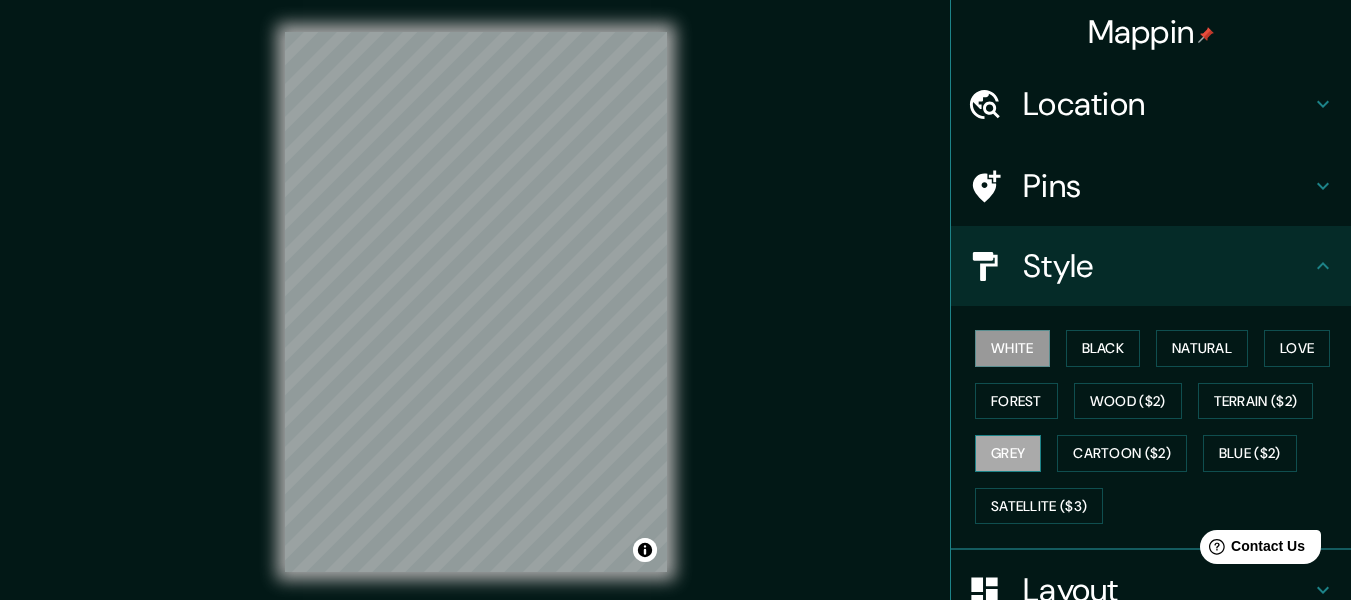 click on "Grey" at bounding box center [1008, 453] 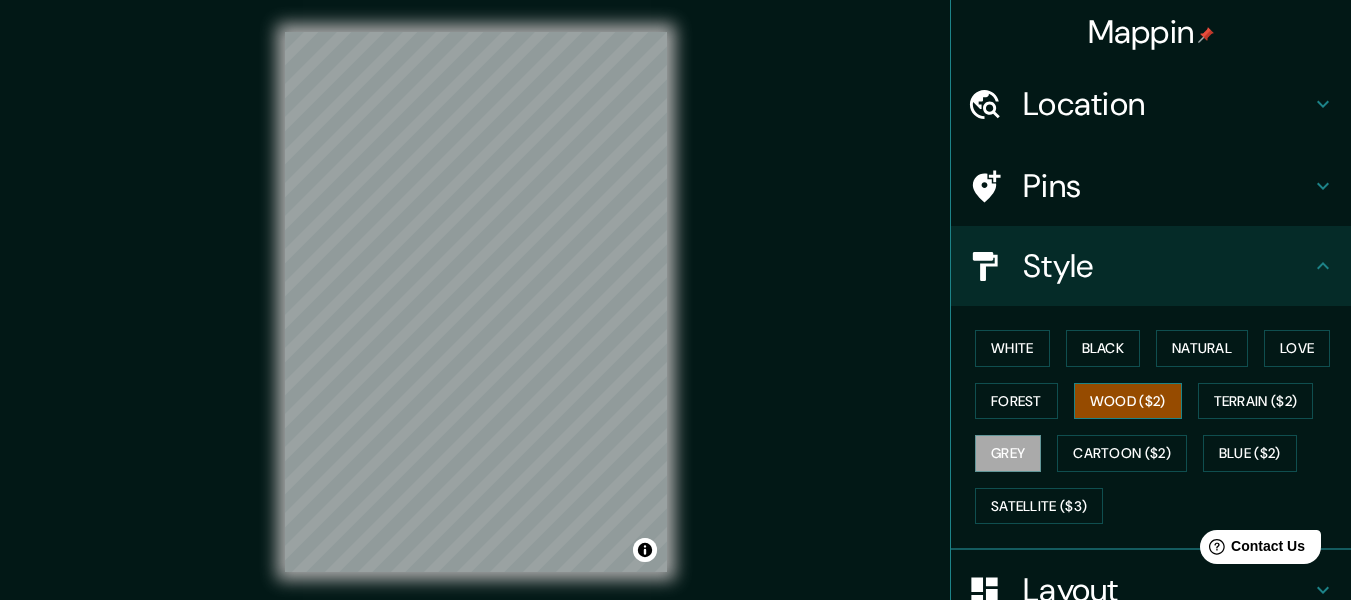click on "Wood ($2)" at bounding box center (1128, 401) 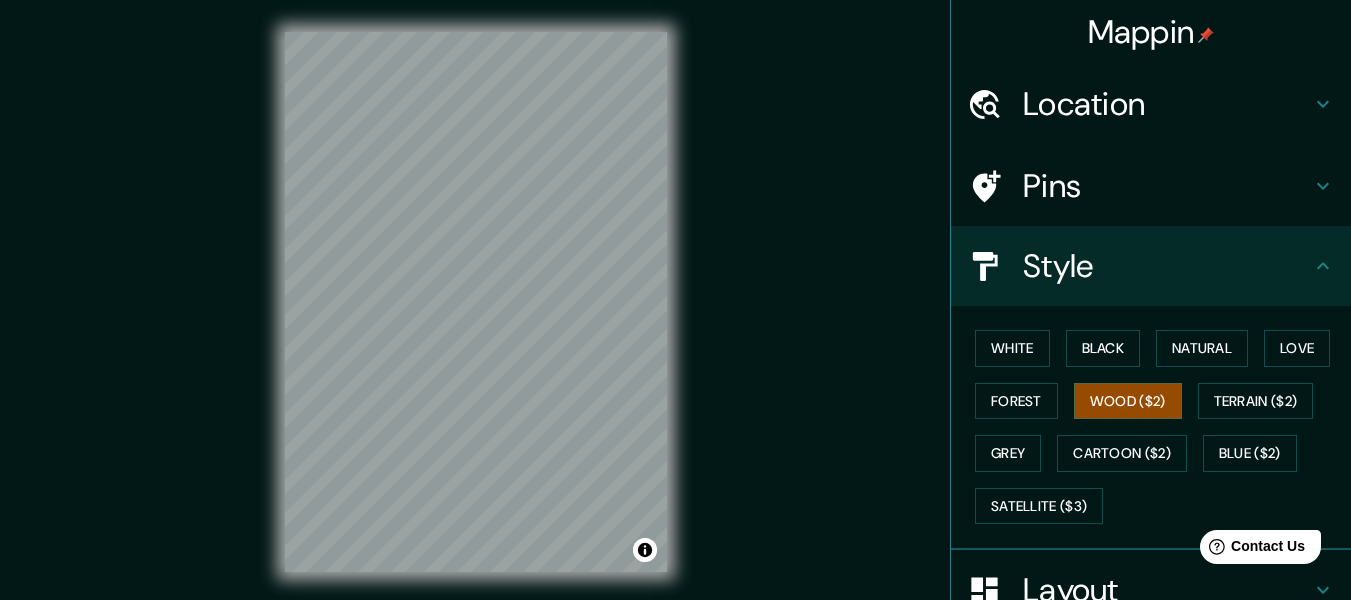 click on "Mappin Location [GEOGRAPHIC_DATA], [GEOGRAPHIC_DATA][PERSON_NAME][GEOGRAPHIC_DATA], [GEOGRAPHIC_DATA] Pins Style [PERSON_NAME] Black Natural Love Forest [PERSON_NAME] ($2) Terrain ($2) Grey Cartoon ($2) Blue ($2) Satellite ($3) Layout Border Choose a border.  Hint : you can make layers of the frame opaque to create some cool effects. None Simple Transparent Fancy Size A4 single Create your map © Mapbox   © OpenStreetMap   Improve this map Any problems, suggestions, or concerns please email    [EMAIL_ADDRESS][DOMAIN_NAME] . . ." at bounding box center (675, 318) 